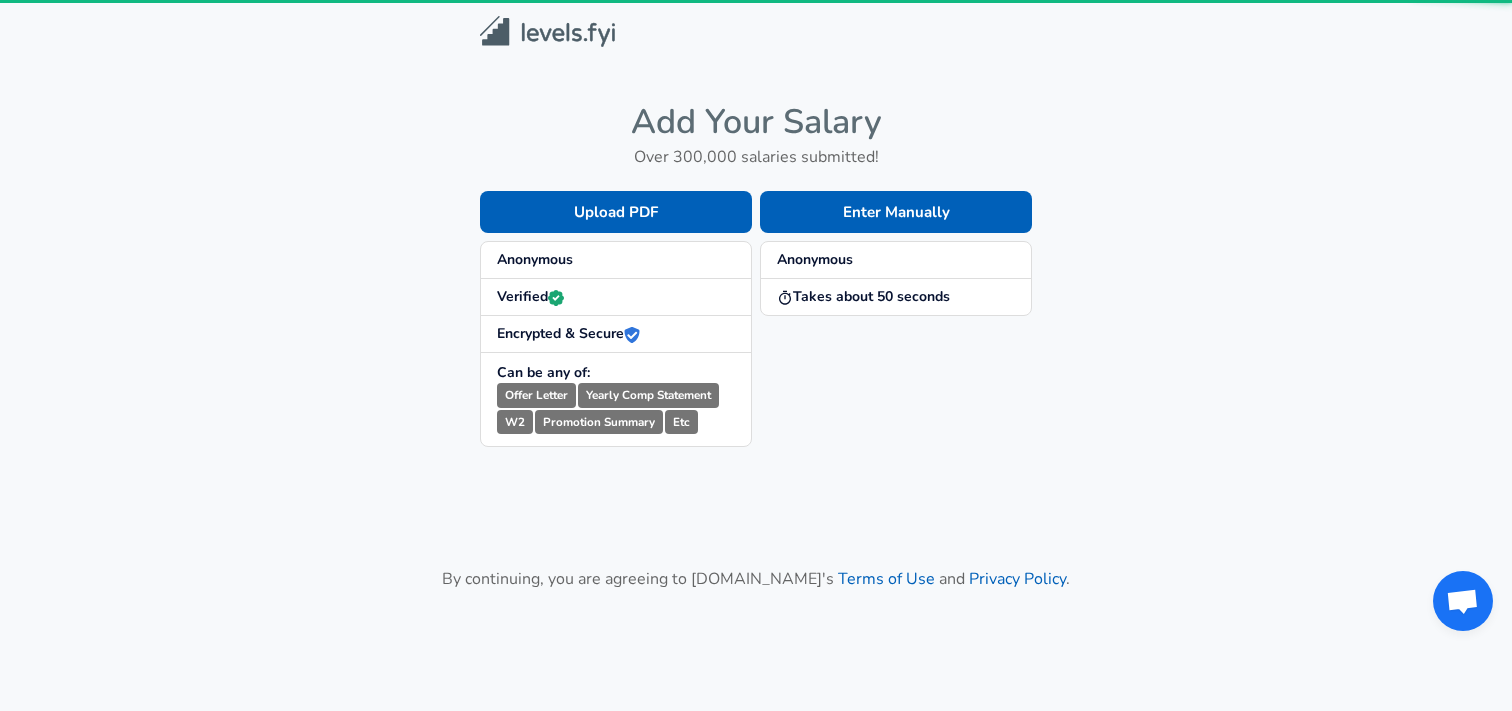 scroll, scrollTop: 0, scrollLeft: 0, axis: both 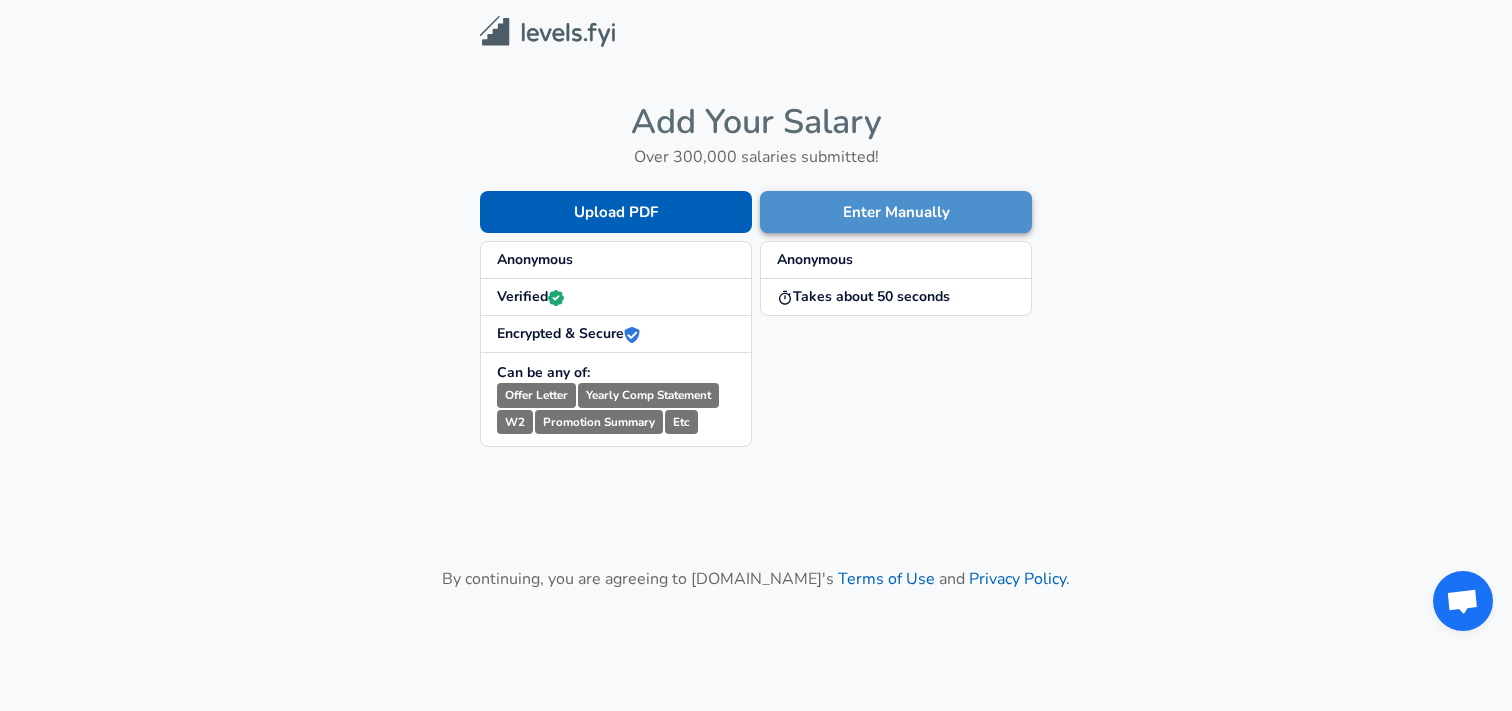 click on "Enter Manually" at bounding box center [896, 212] 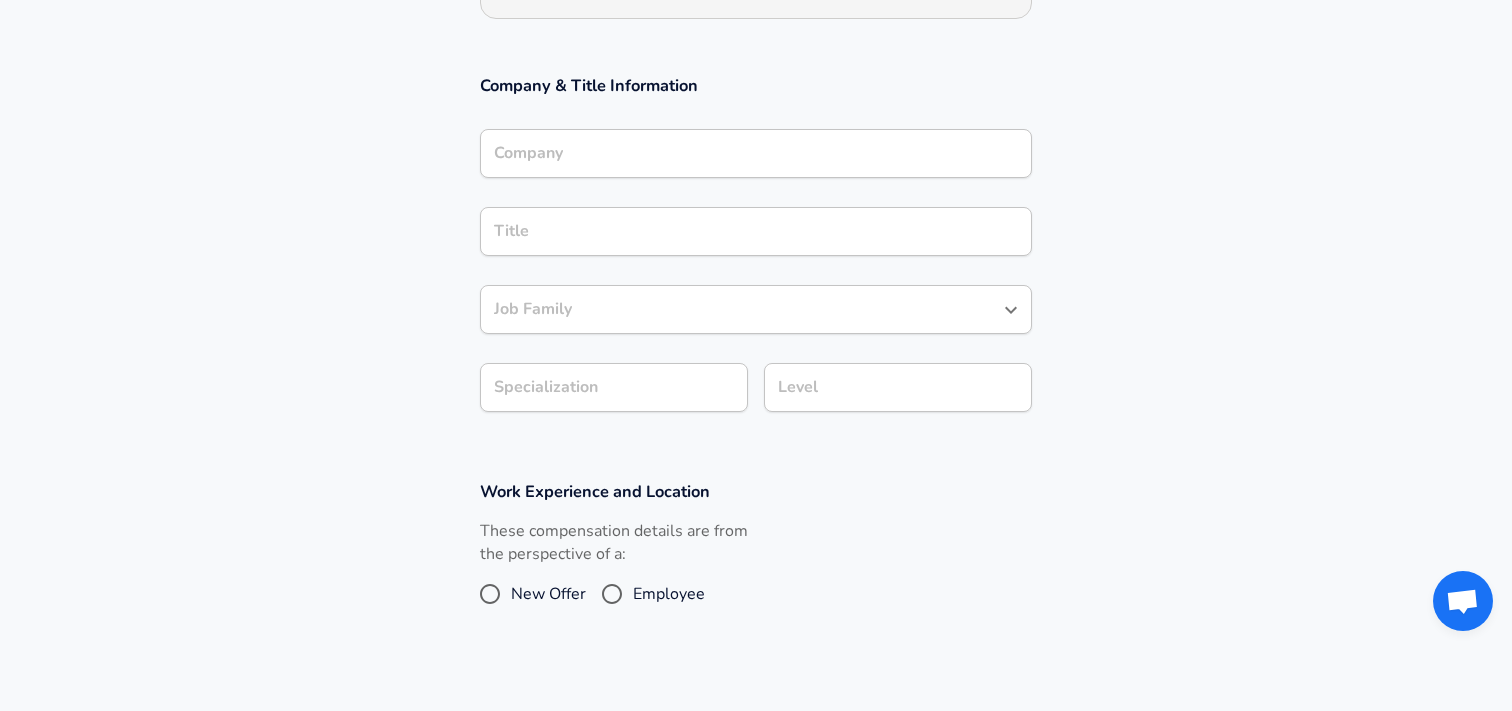 click on "Company" at bounding box center [756, 153] 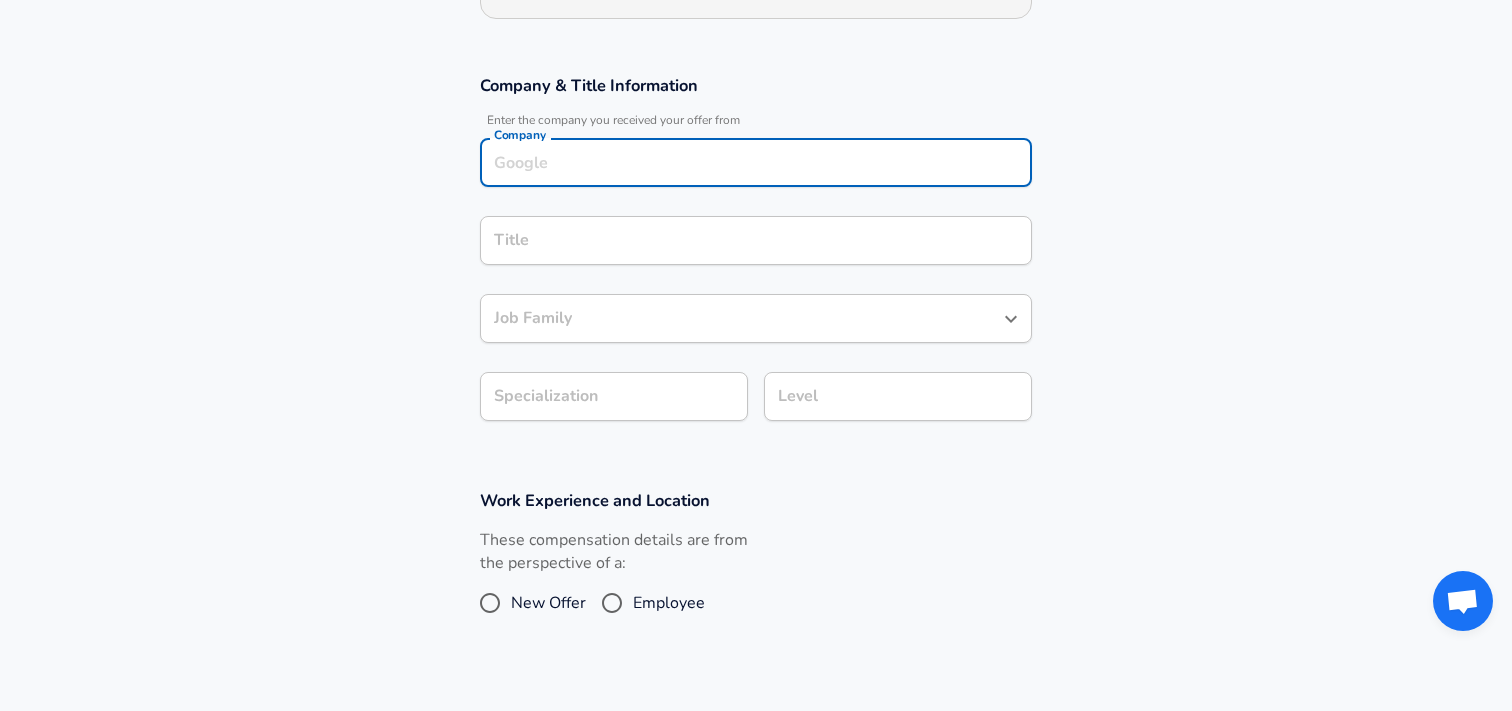 scroll, scrollTop: 325, scrollLeft: 0, axis: vertical 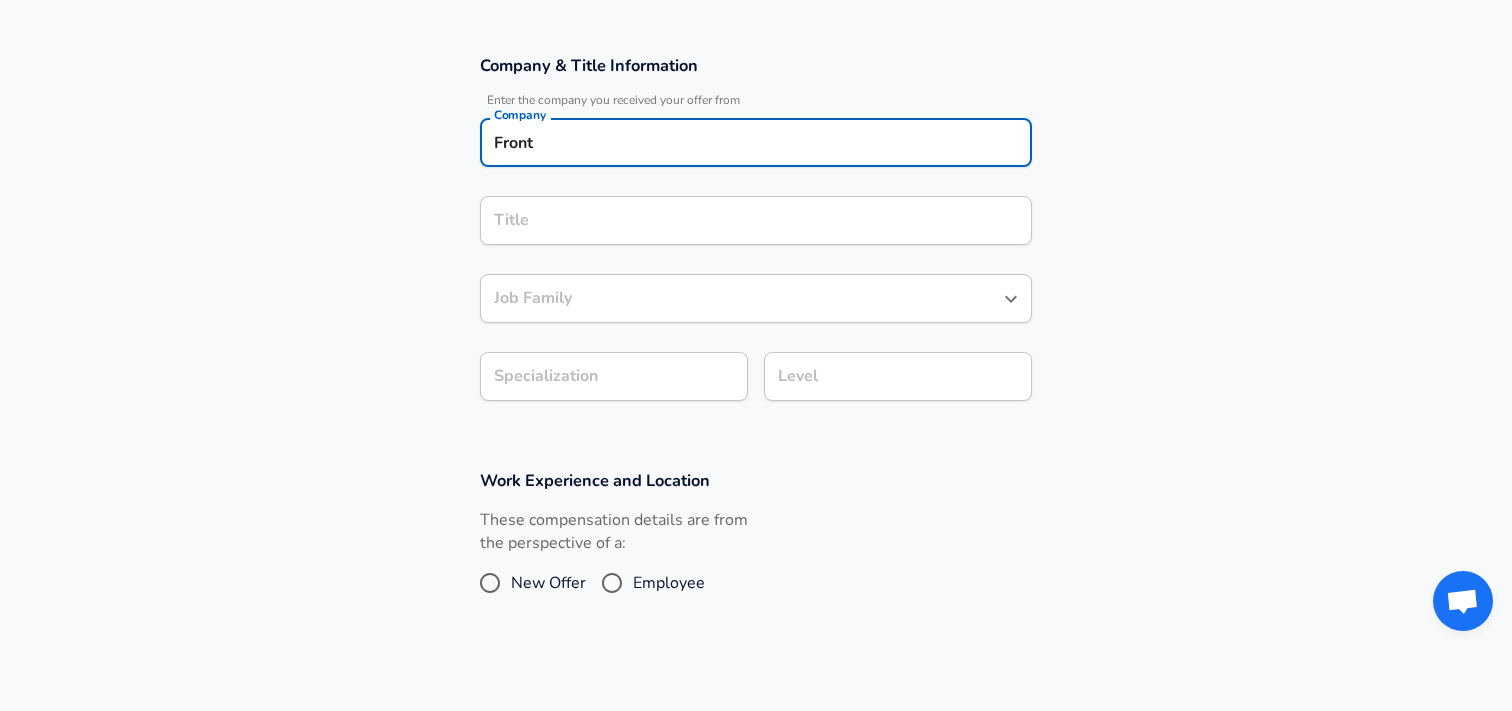 click on "Front" at bounding box center (756, 142) 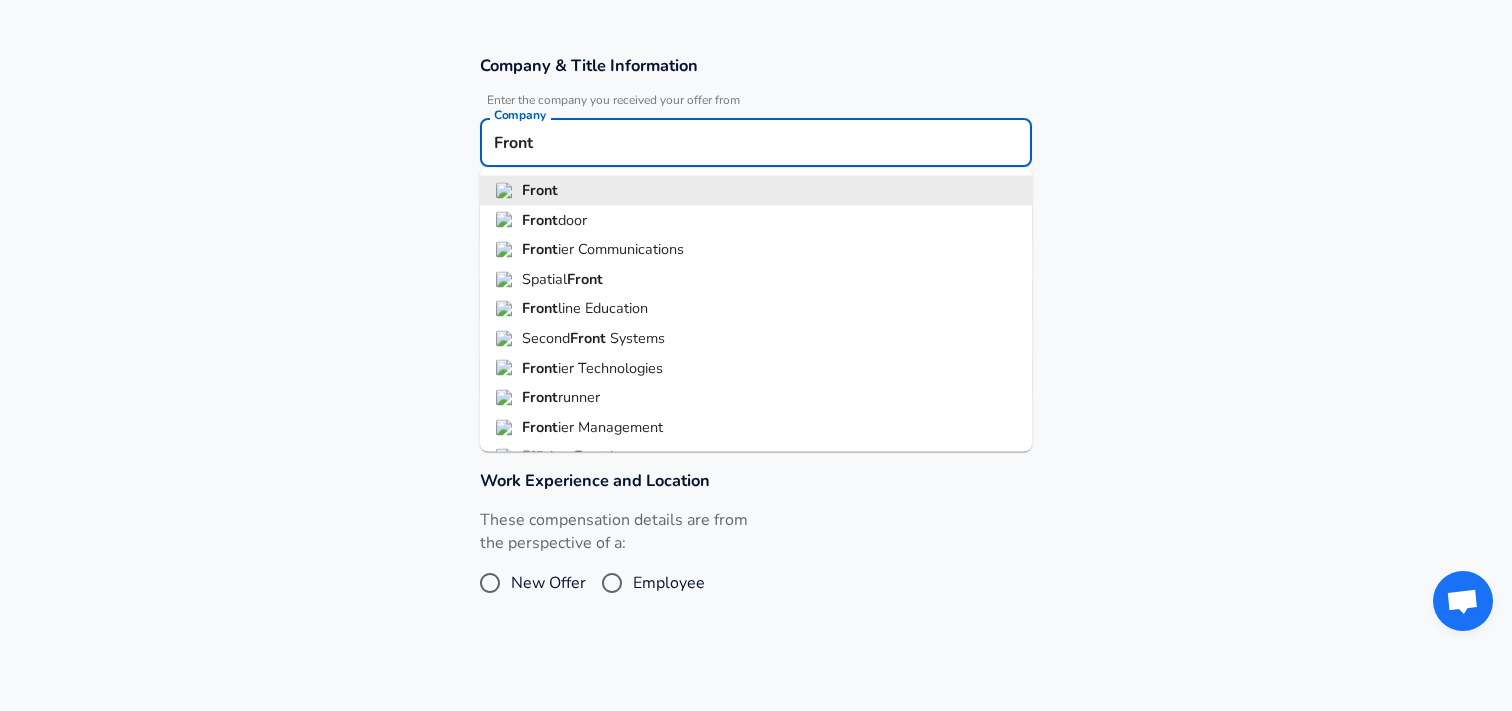 click on "Front" at bounding box center (756, 191) 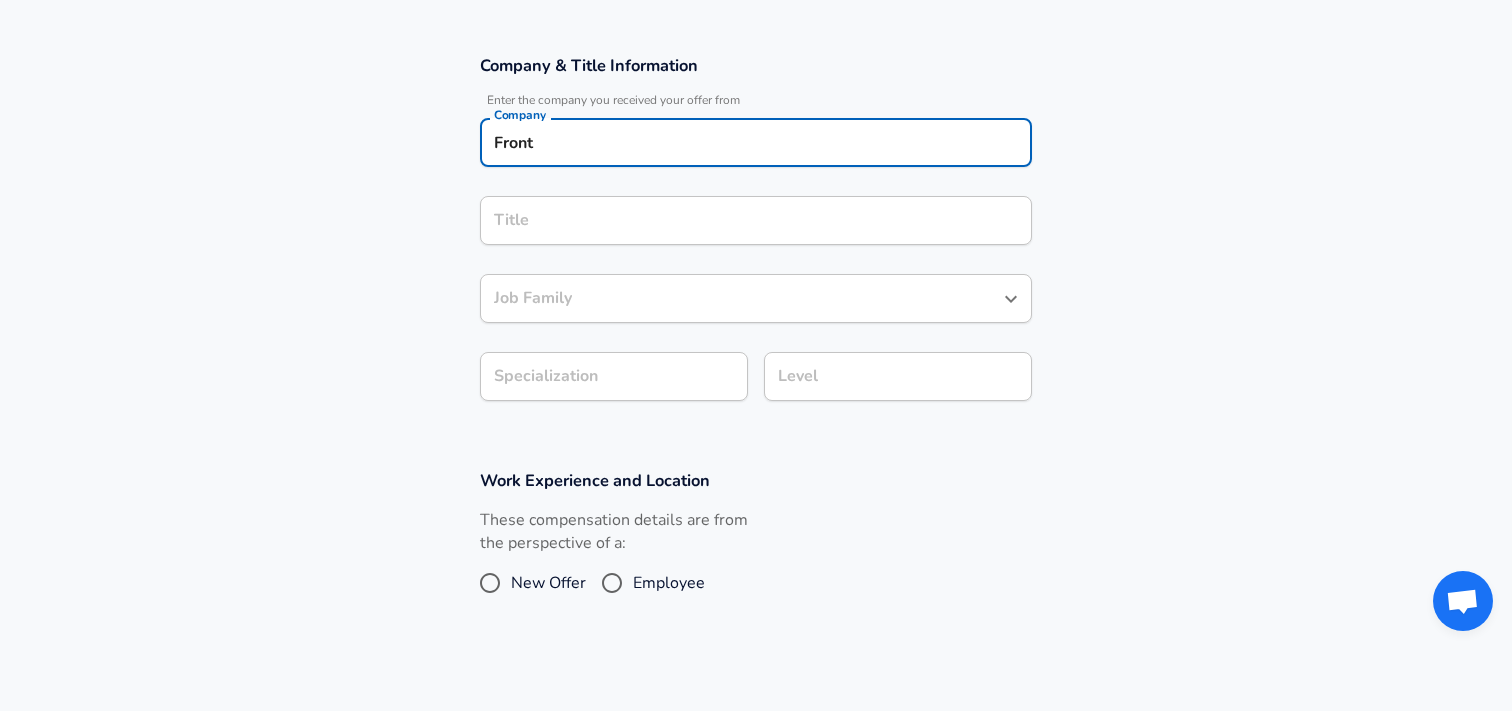 type on "Front" 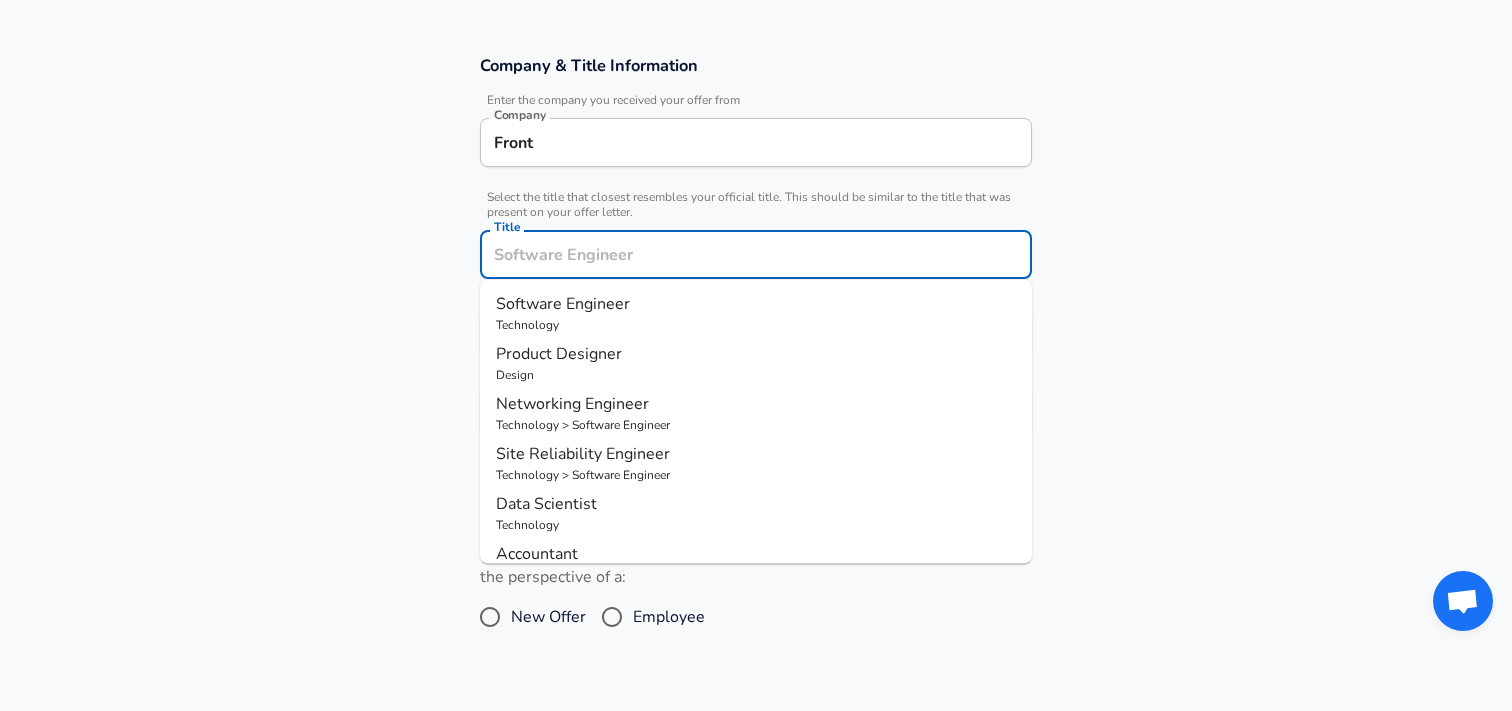 scroll, scrollTop: 365, scrollLeft: 0, axis: vertical 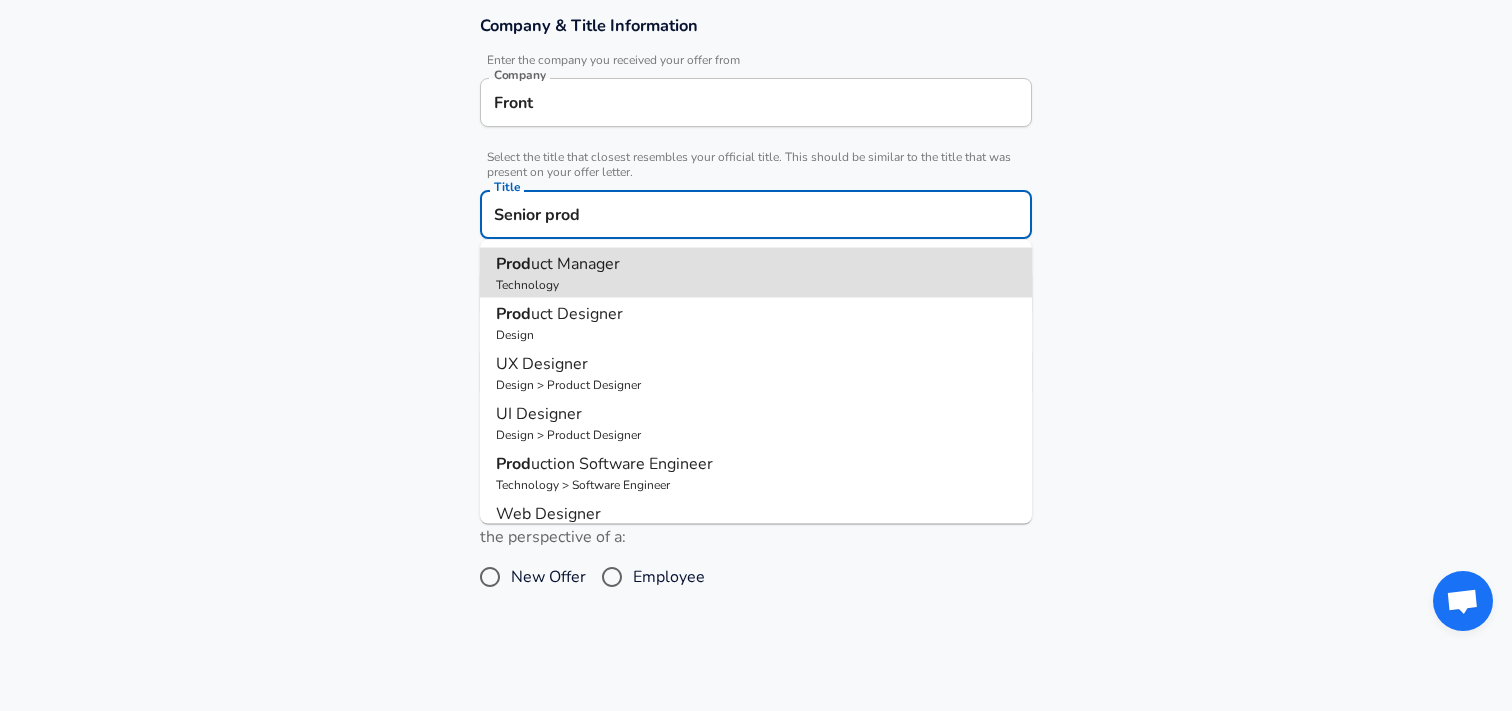 type on "Product Manager" 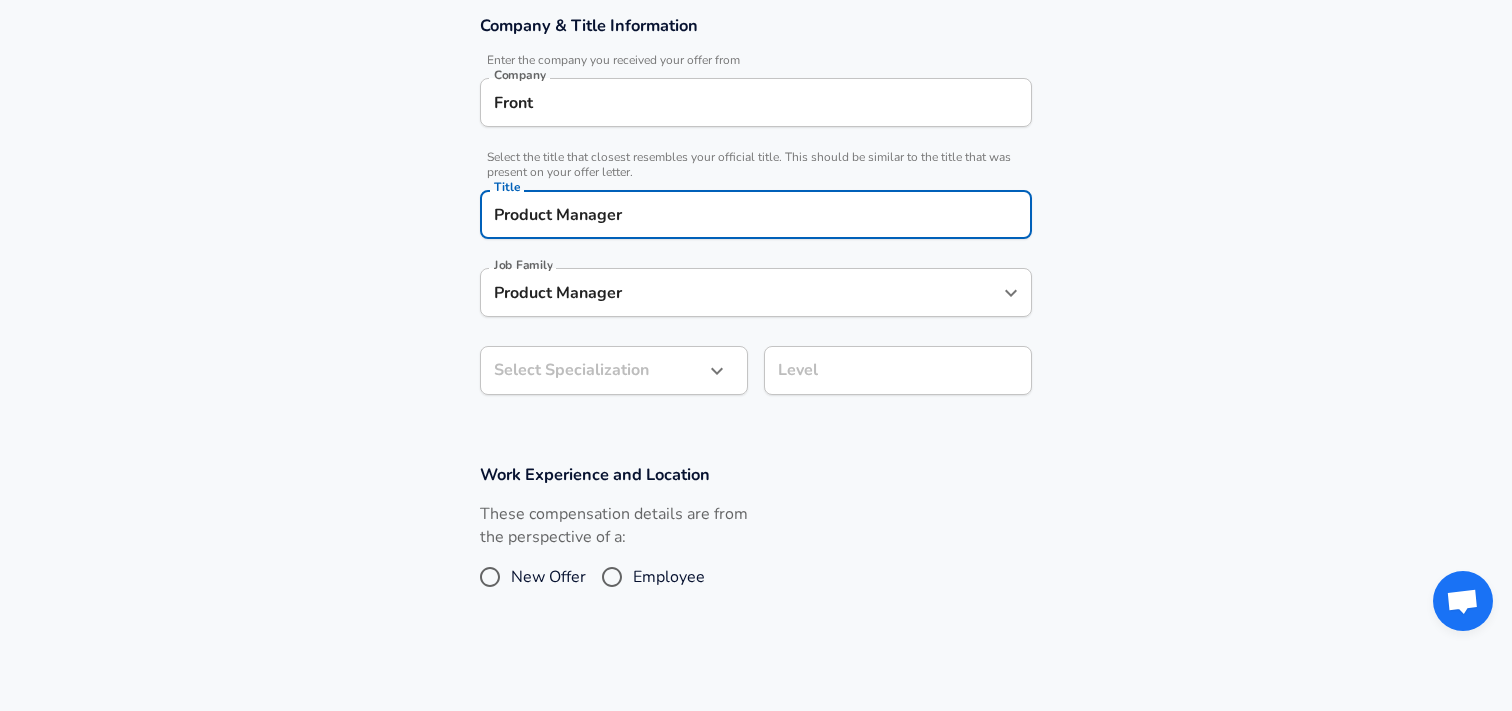 type on "Product Manager" 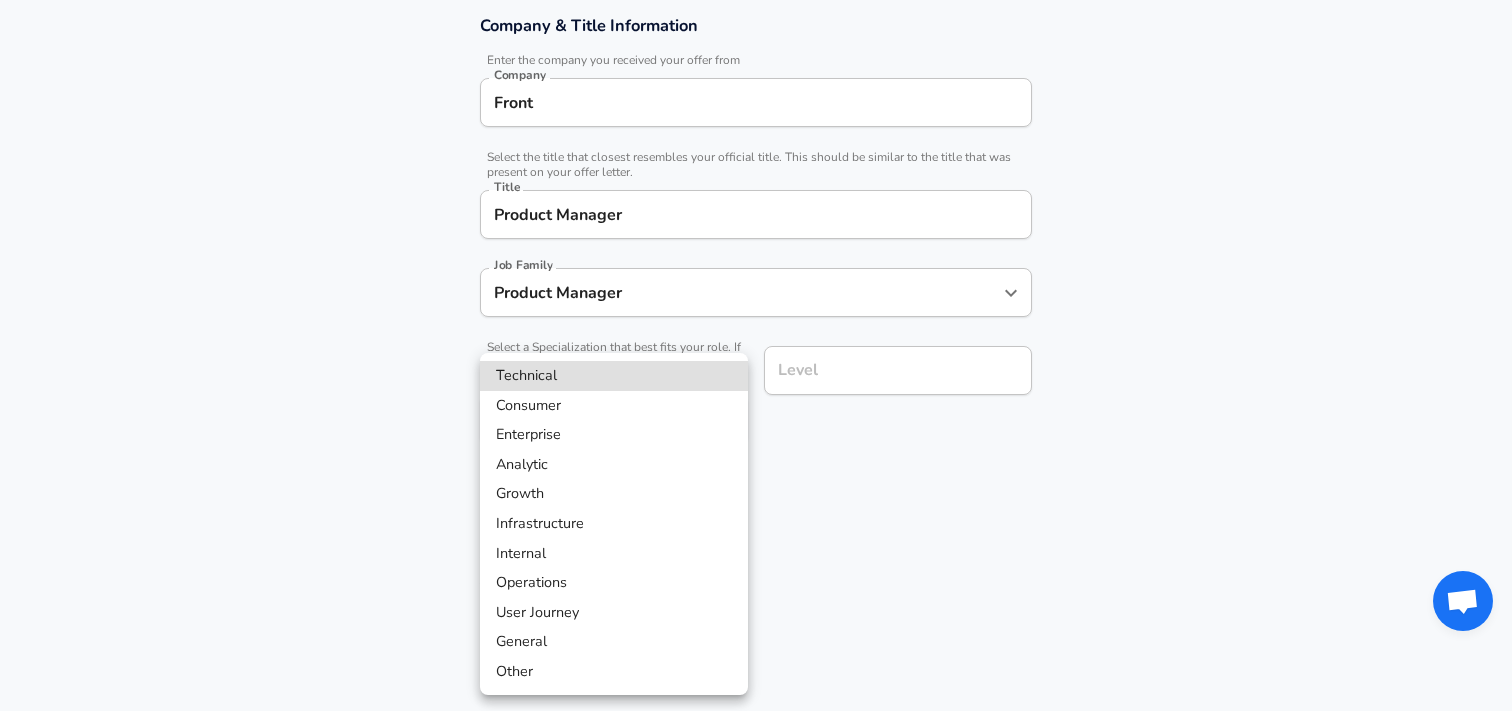 scroll, scrollTop: 425, scrollLeft: 0, axis: vertical 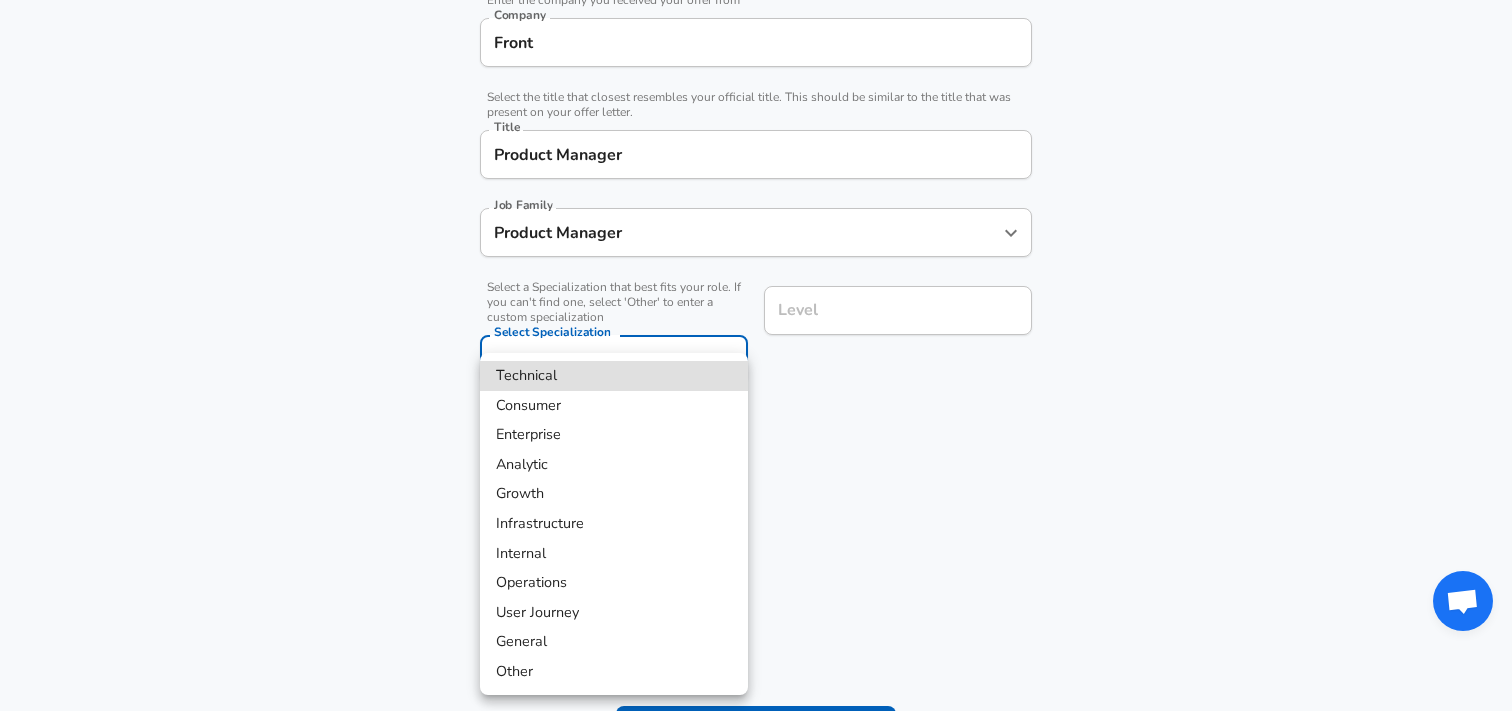 click on "Technical" at bounding box center [614, 376] 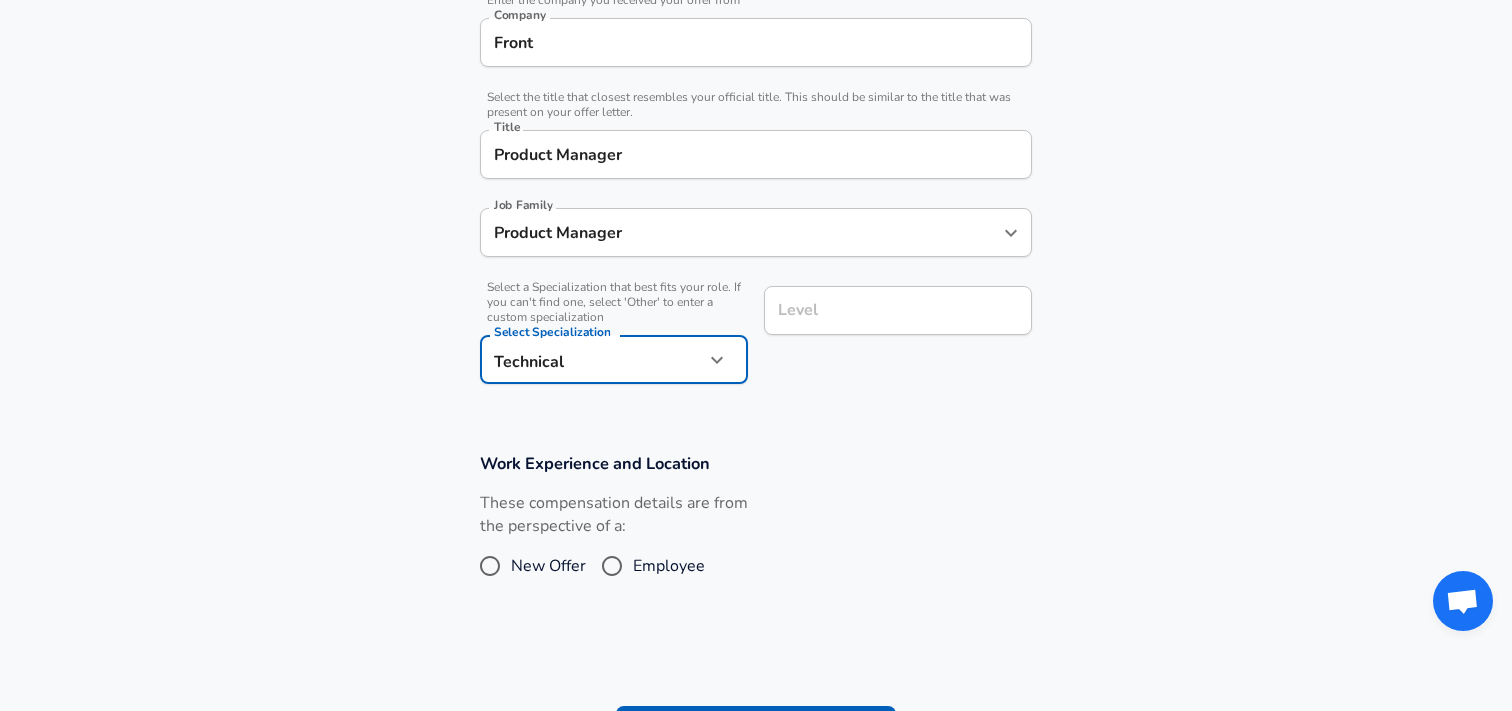 click on "Restart Add Your Salary Upload your offer letter   to verify your submission Enhance Privacy and Anonymity No Automatically hides specific fields until there are enough submissions to safely display the full details.   More Details Based on your submission and the data points that we have already collected, we will automatically hide and anonymize specific fields if there aren't enough data points to remain sufficiently anonymous. Company & Title Information   Enter the company you received your offer from Company Front Company   Select the title that closest resembles your official title. This should be similar to the title that was present on your offer letter. Title Product Manager Title Job Family Product Manager Job Family   Select a Specialization that best fits your role. If you can't find one, select 'Other' to enter a custom specialization Select Specialization Technical Technical Select Specialization Level Level Work Experience and Location These compensation details are from the perspective of a:" at bounding box center (756, -70) 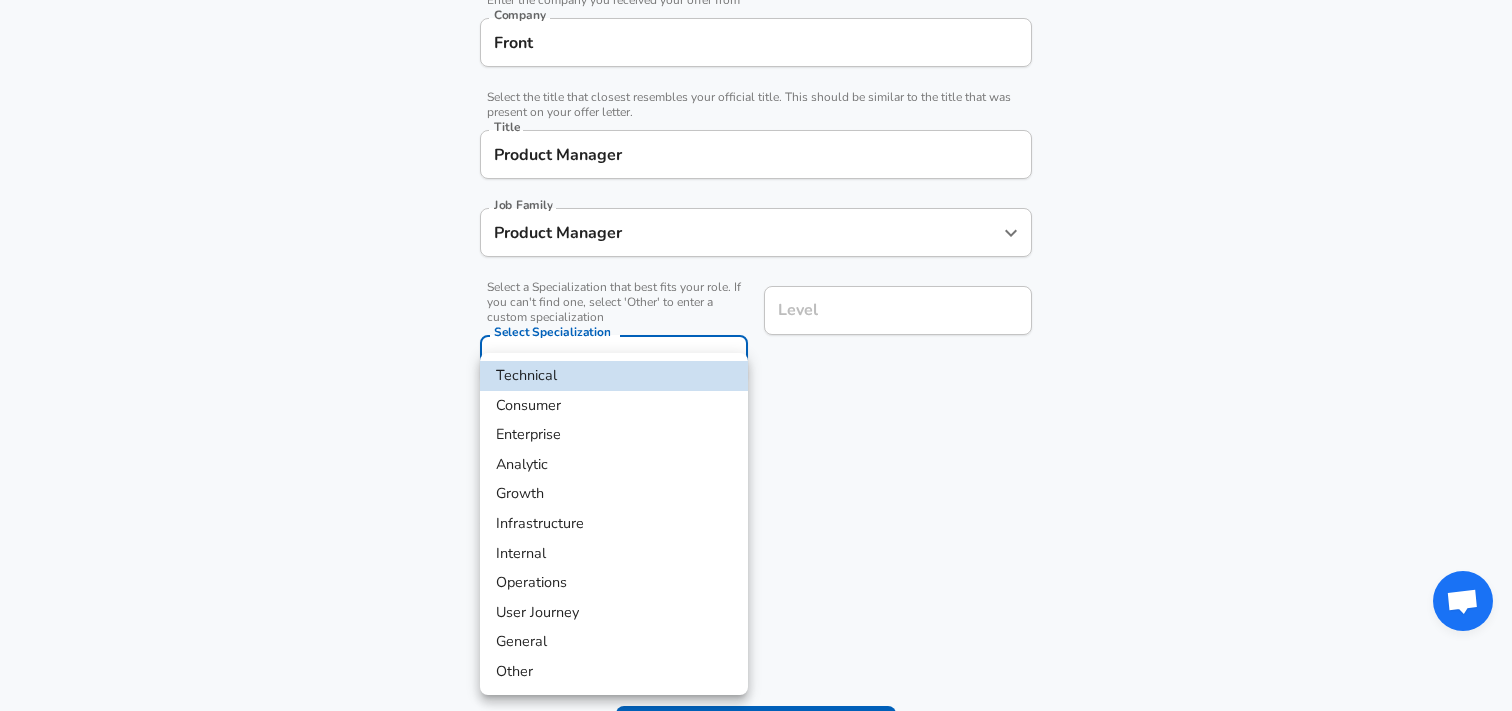 click on "Consumer" at bounding box center [614, 406] 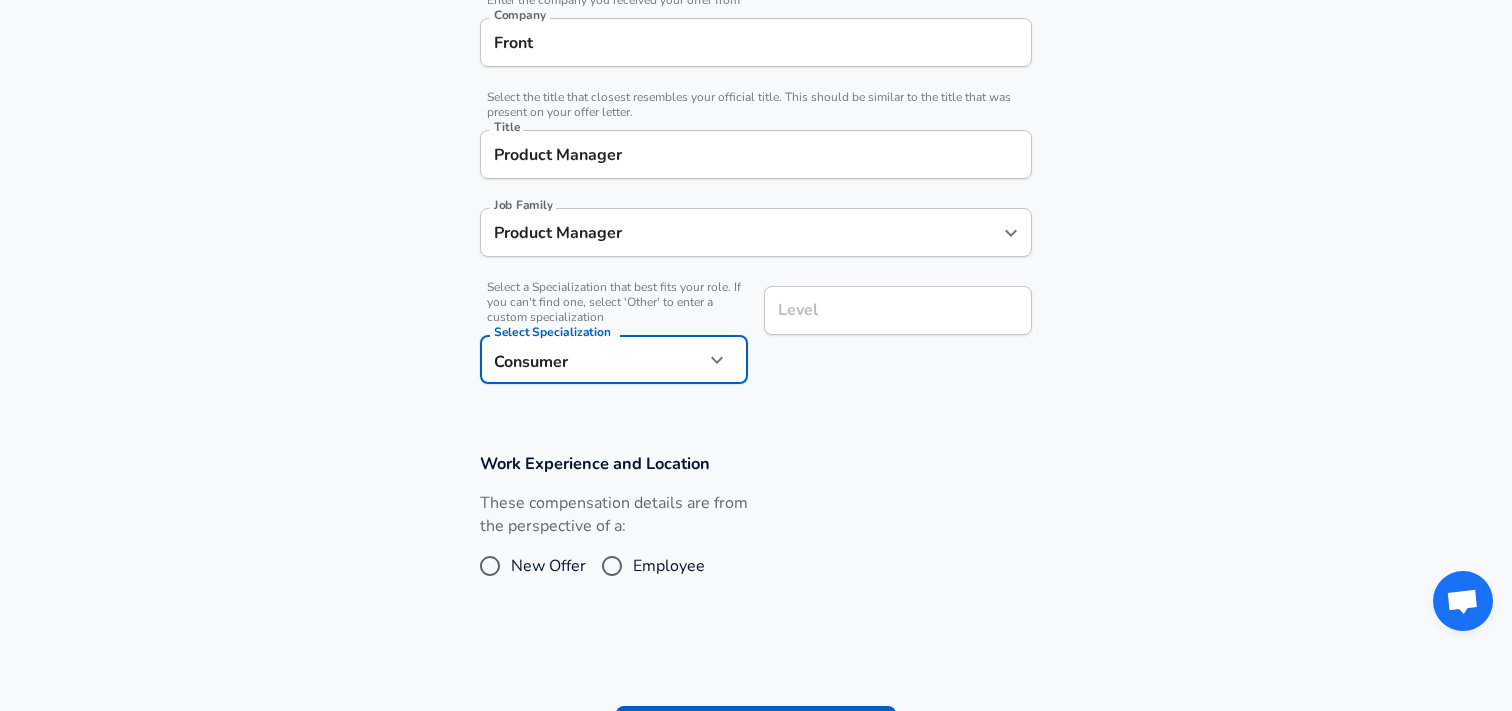 click on "Level" at bounding box center [898, 310] 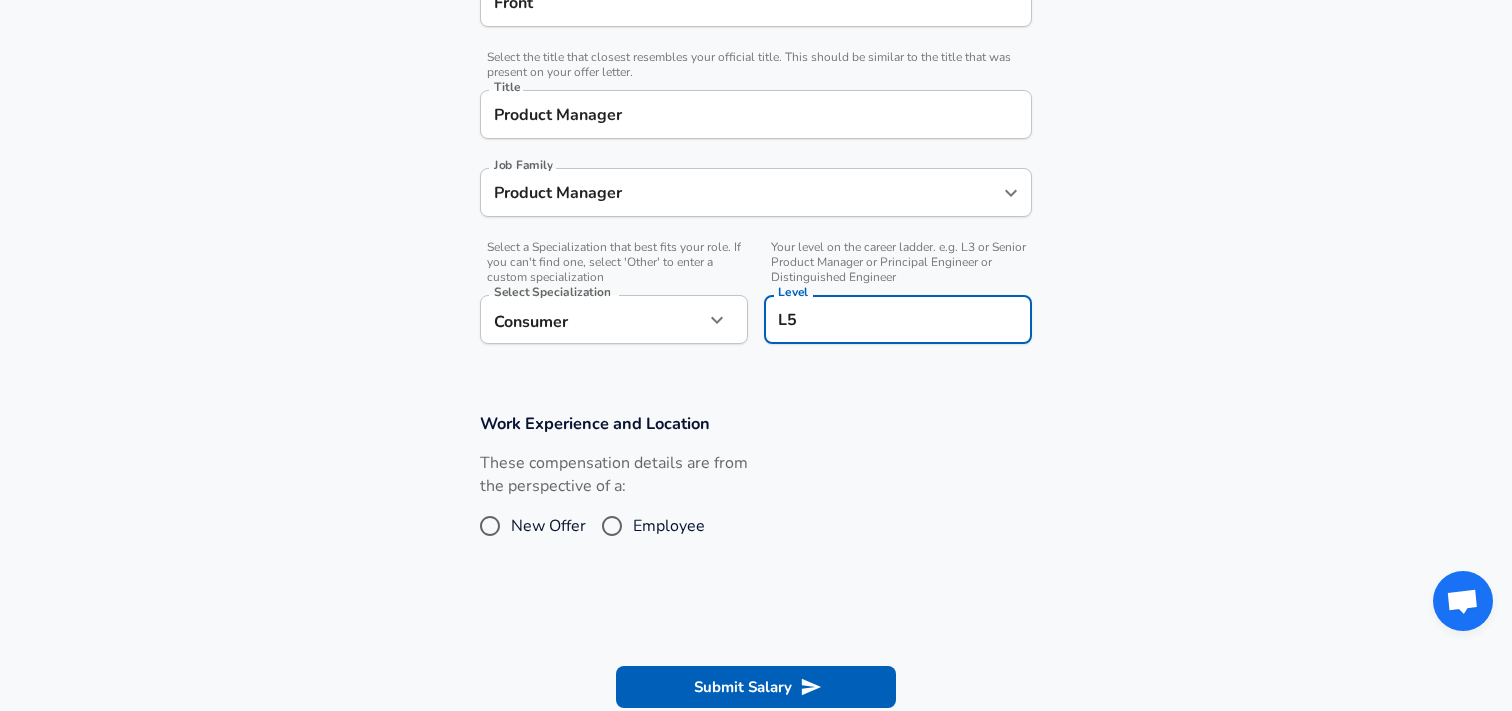 type on "L5" 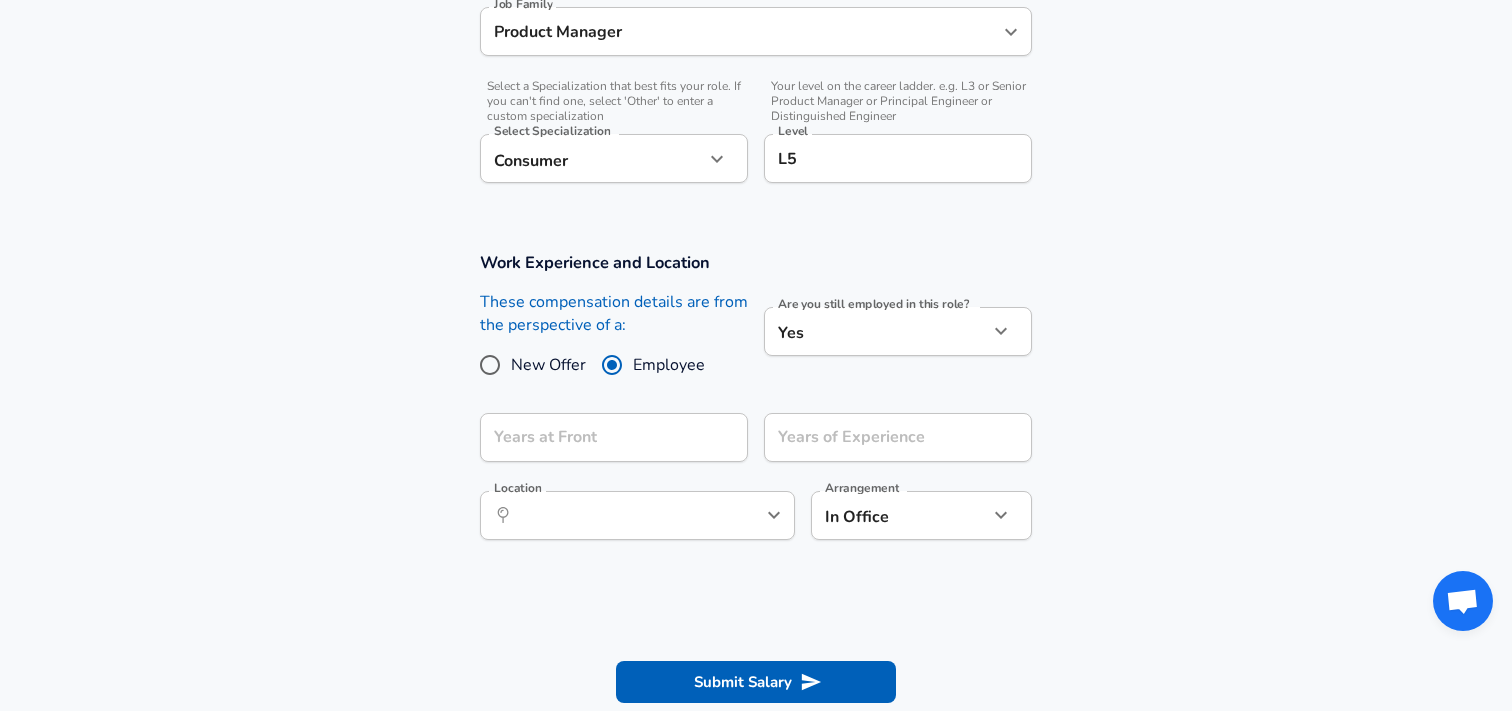 scroll, scrollTop: 650, scrollLeft: 0, axis: vertical 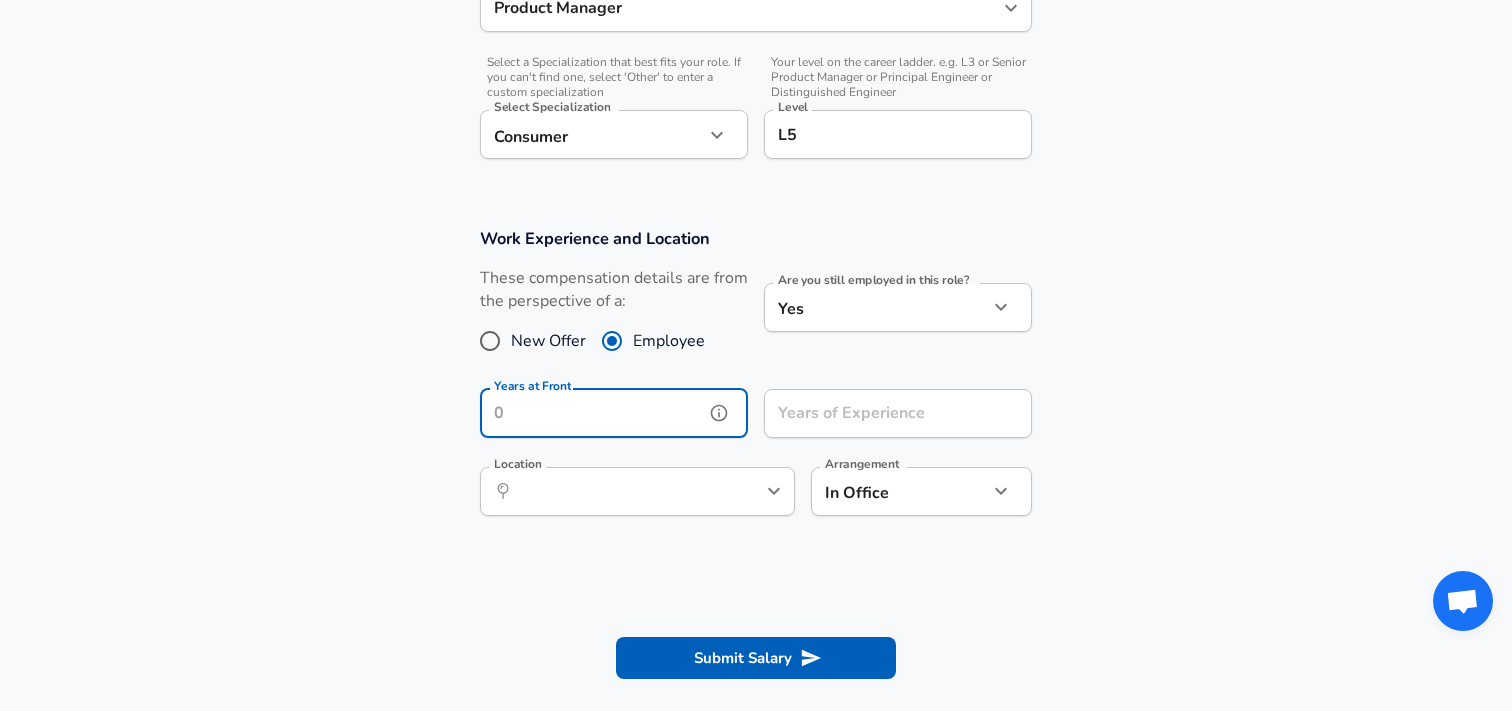 click on "Years at Front" at bounding box center [592, 413] 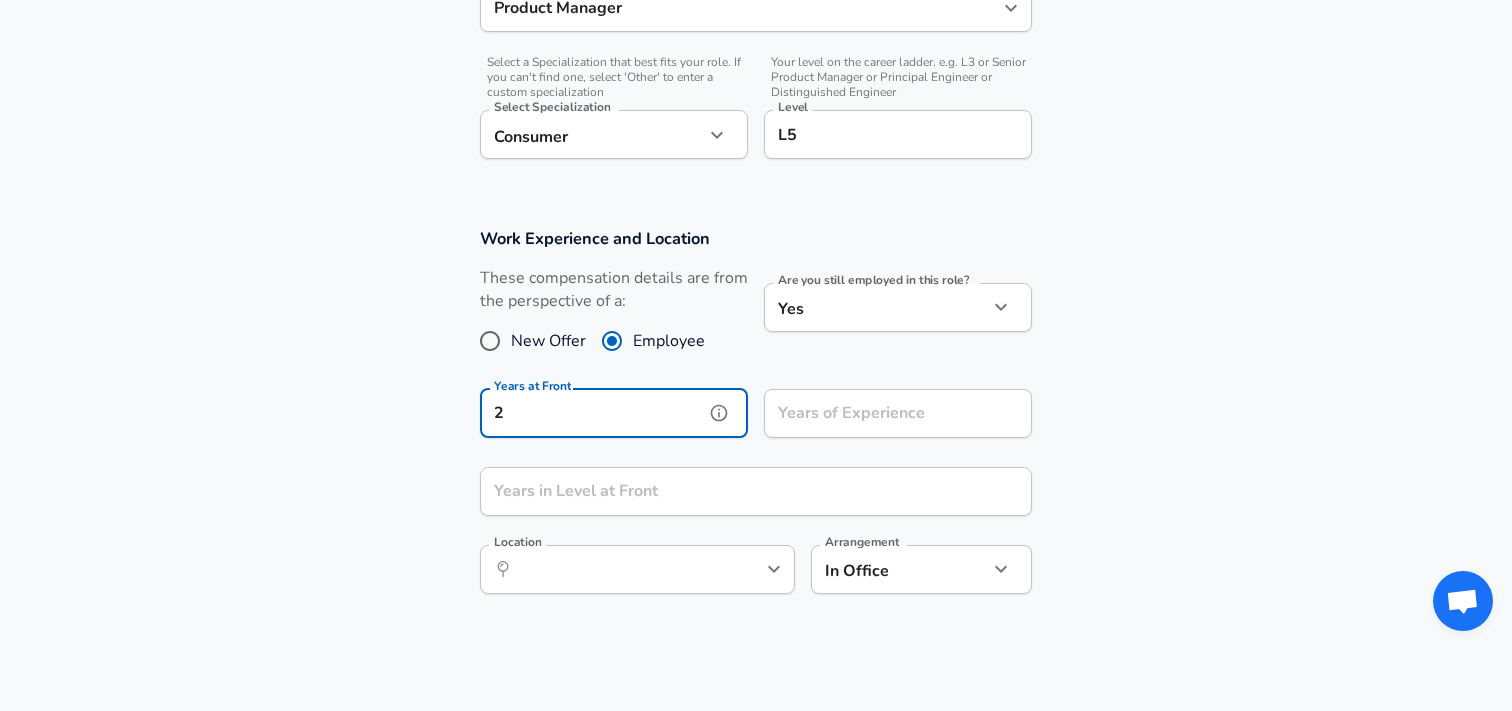 type on "2" 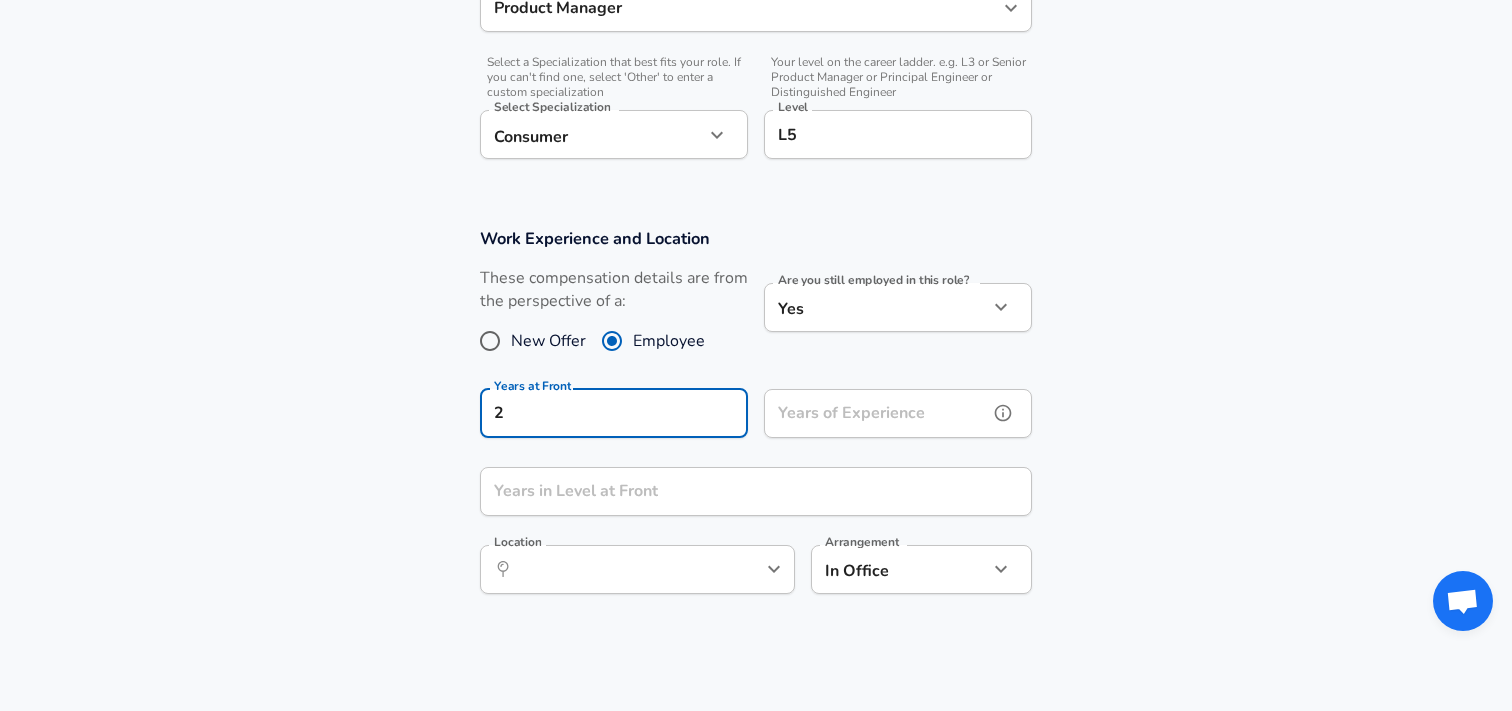 click on "Years of Experience" at bounding box center (876, 413) 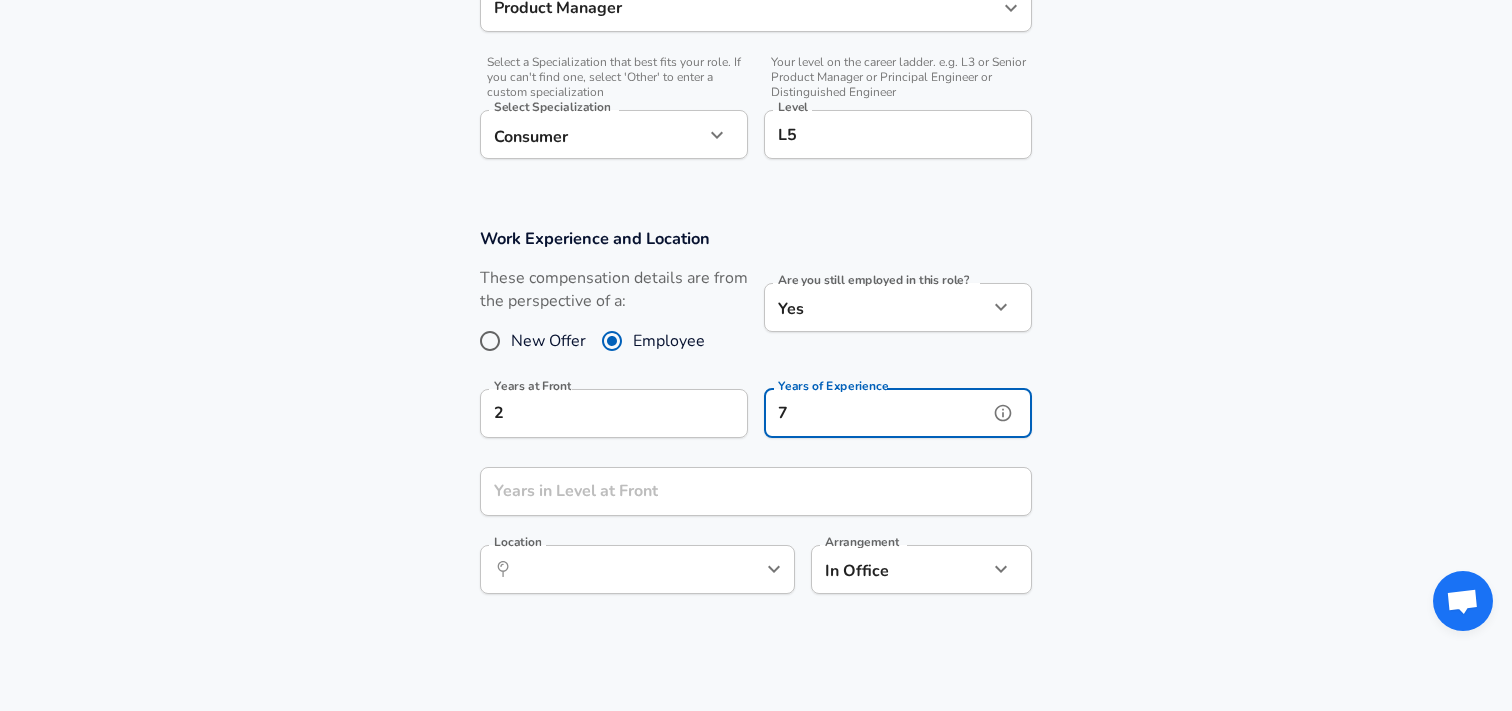 type on "7" 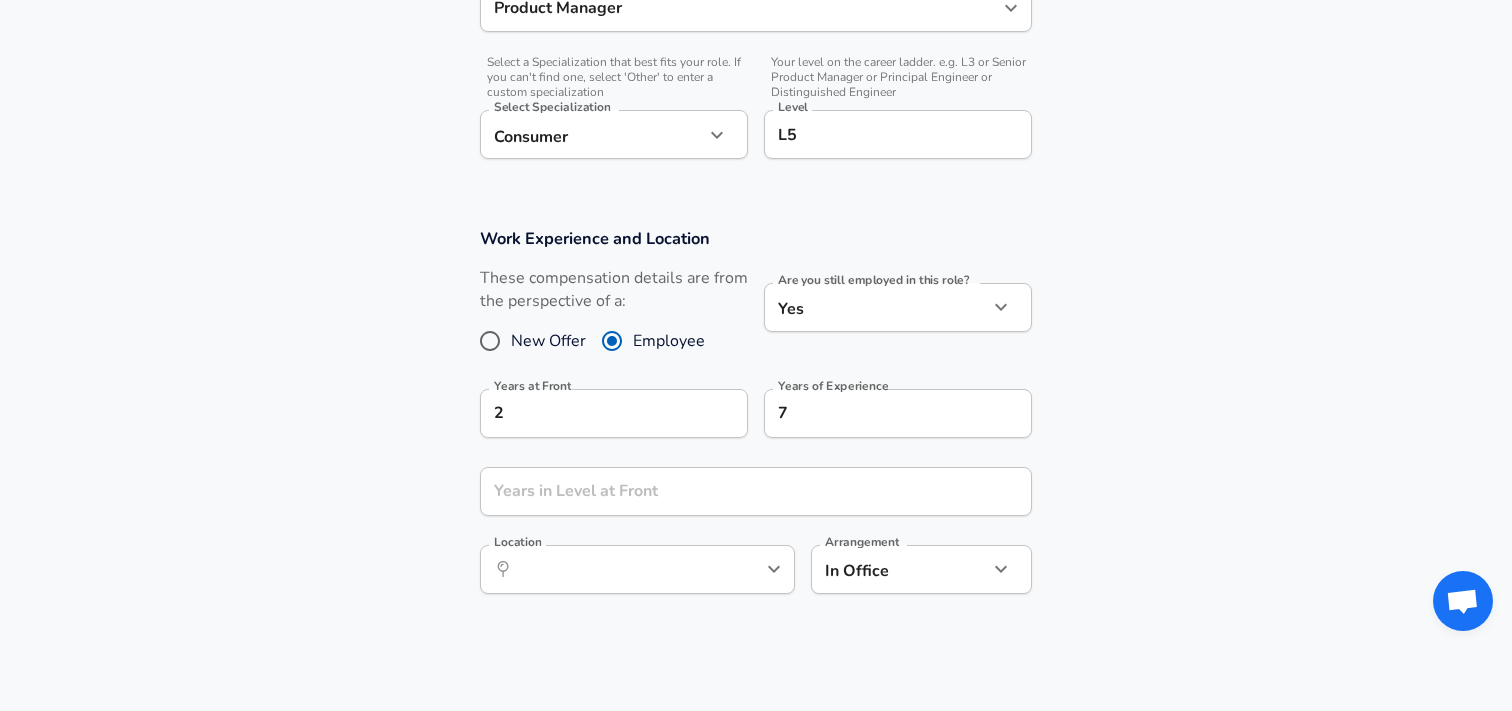click on "Work Experience and Location These compensation details are from the perspective of a: New Offer Employee Are you still employed in this role? Yes yes Are you still employed in this role? Years at Front 2 Years at Front Years of Experience 7 Years of Experience Years in Level at Front Years in Level at Front Location ​ Location Arrangement In Office office Arrangement" at bounding box center (756, 417) 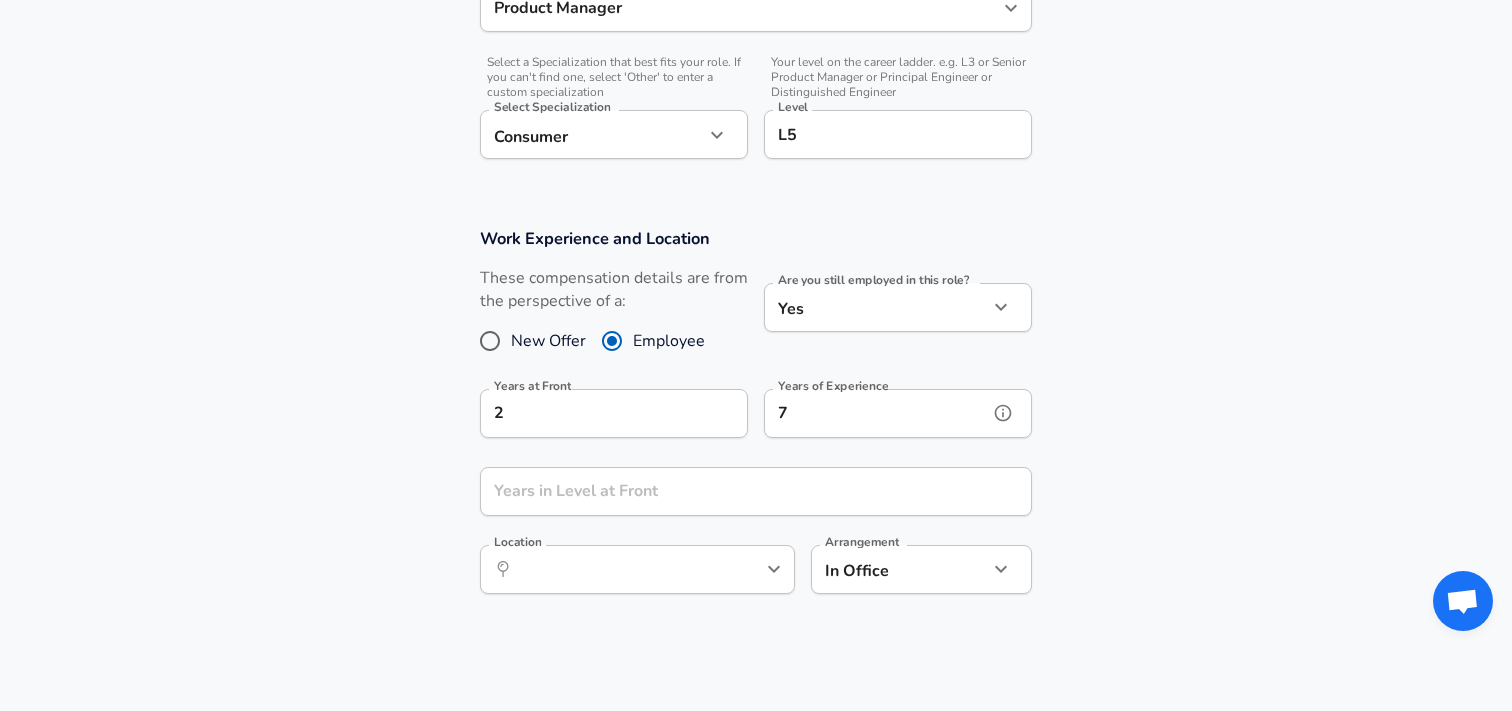 click on "7" at bounding box center (876, 413) 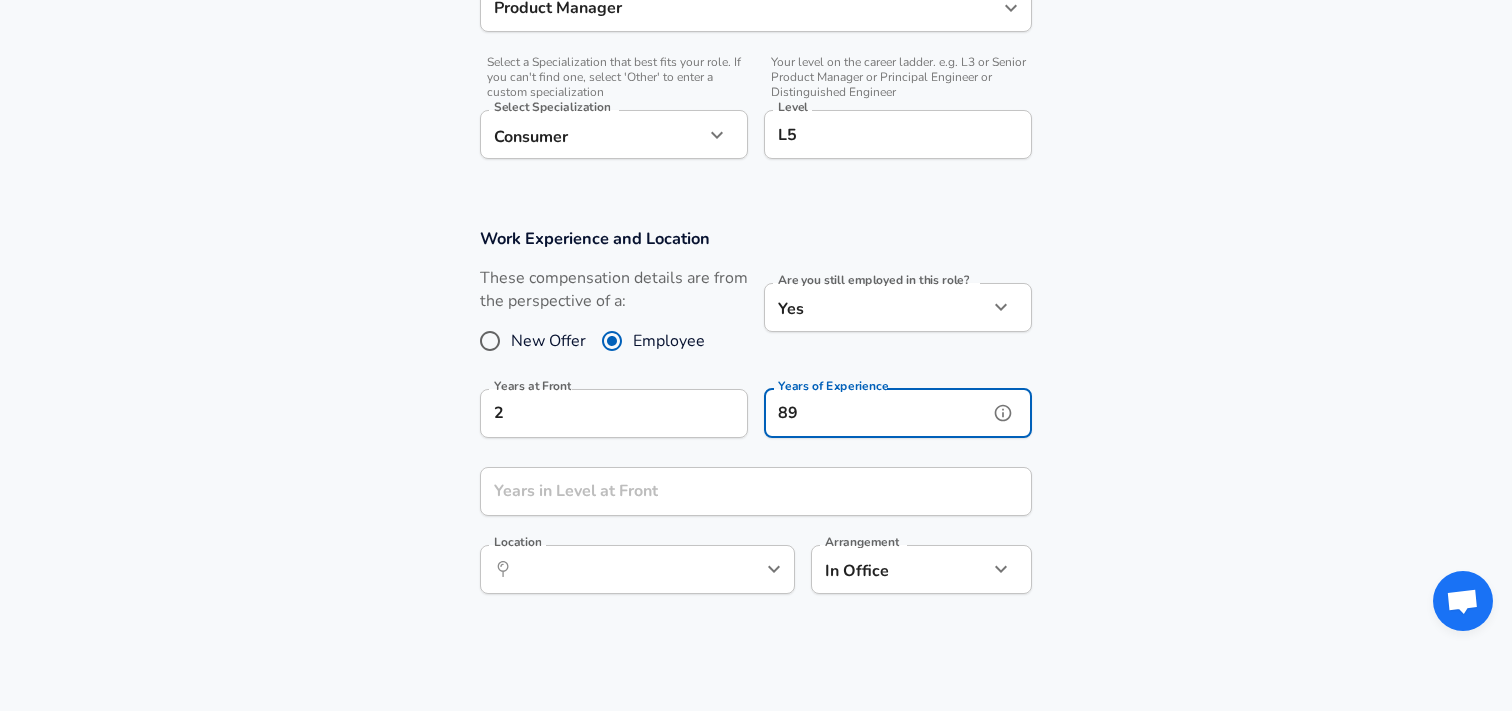 type on "8" 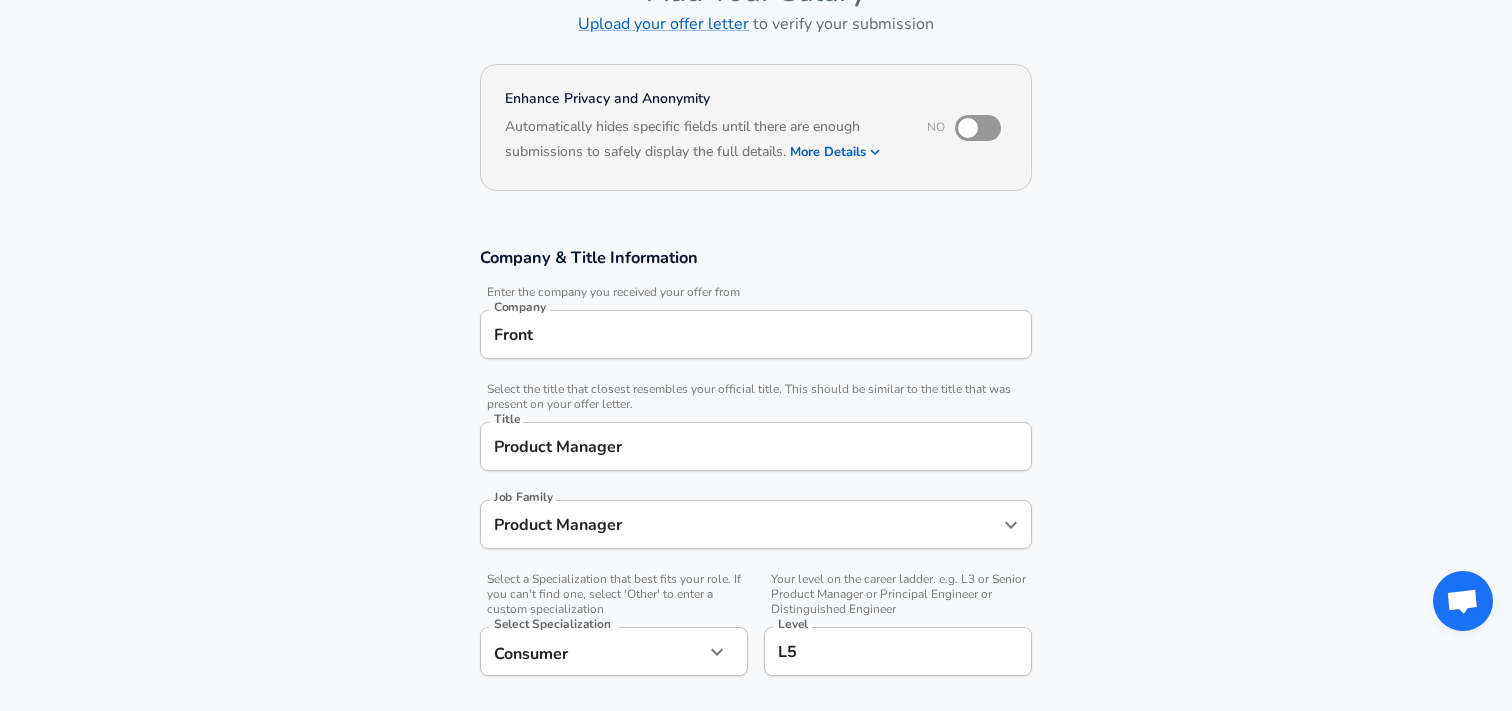 scroll, scrollTop: 143, scrollLeft: 0, axis: vertical 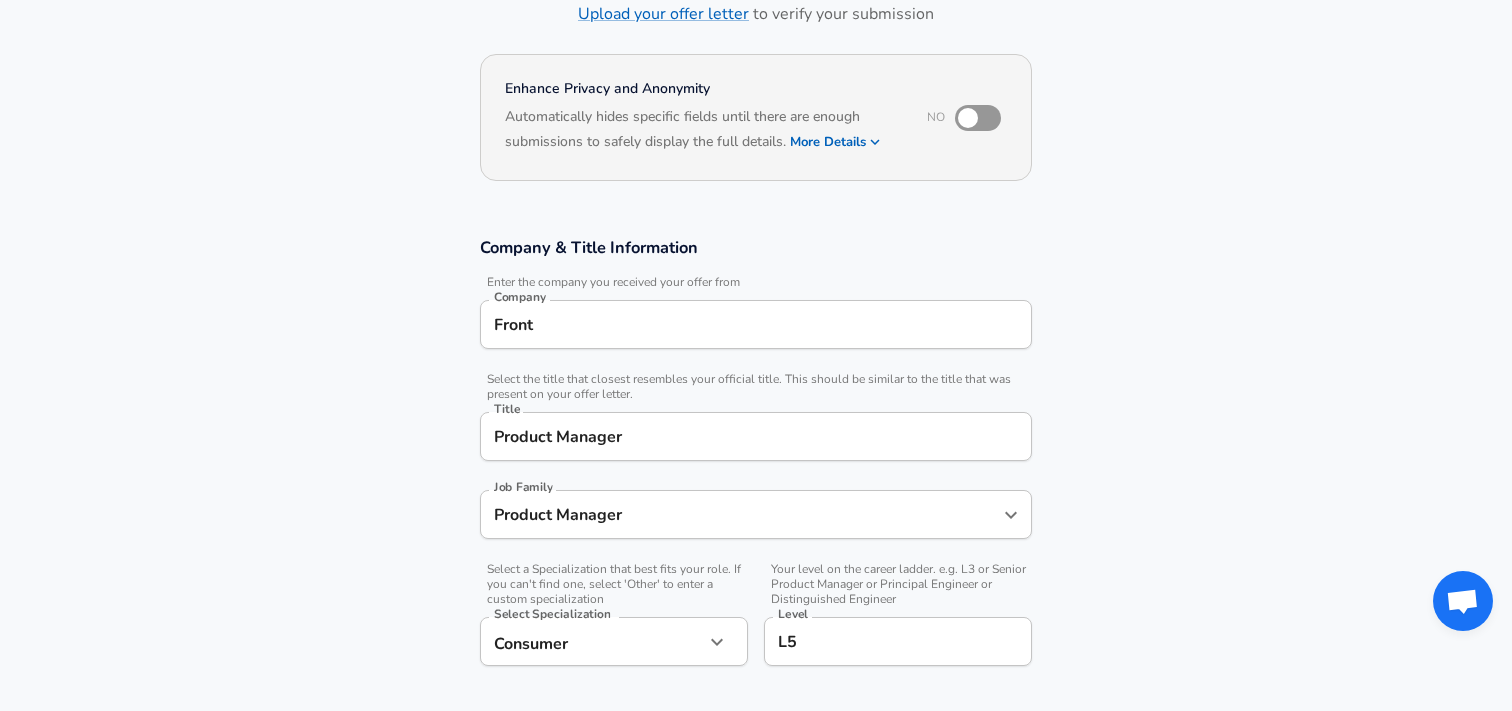 type on "9" 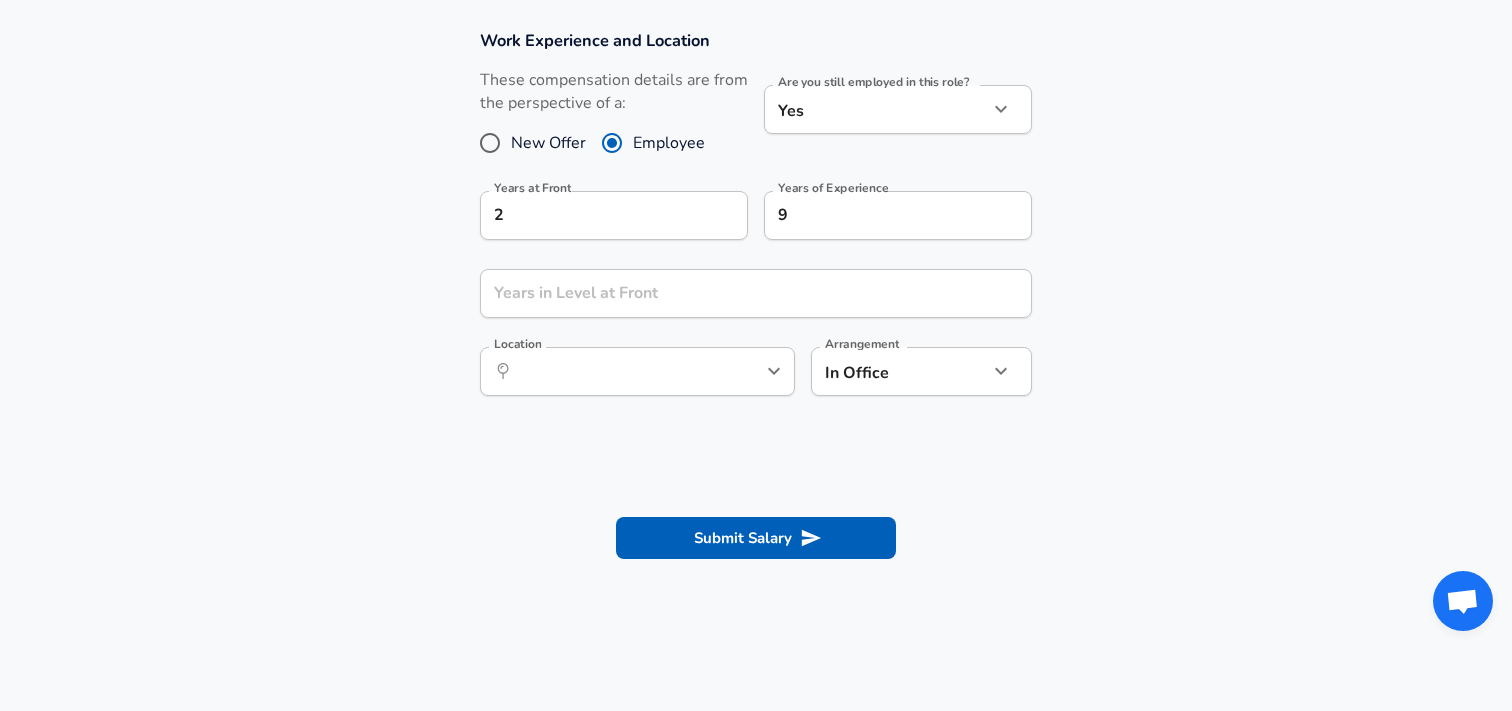 scroll, scrollTop: 919, scrollLeft: 0, axis: vertical 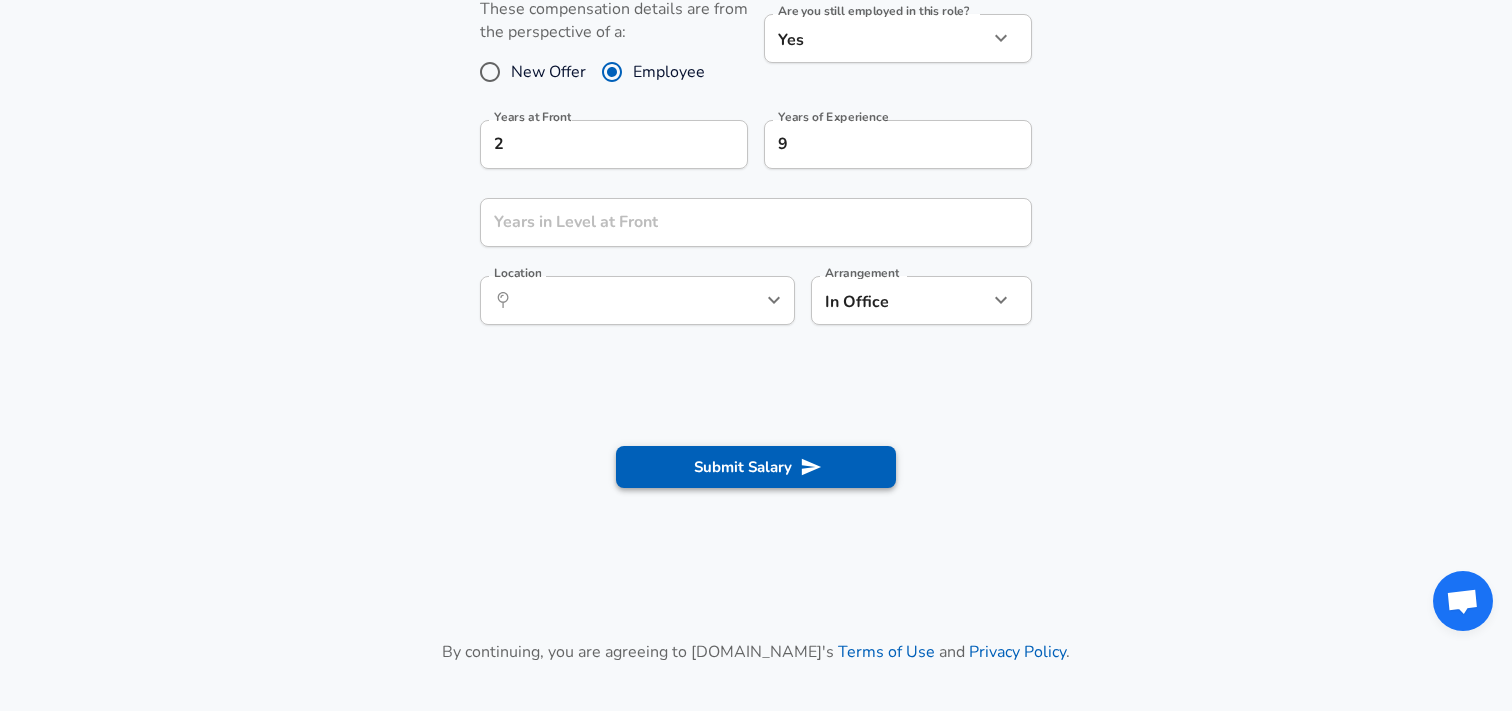 click on "Submit Salary" at bounding box center [756, 467] 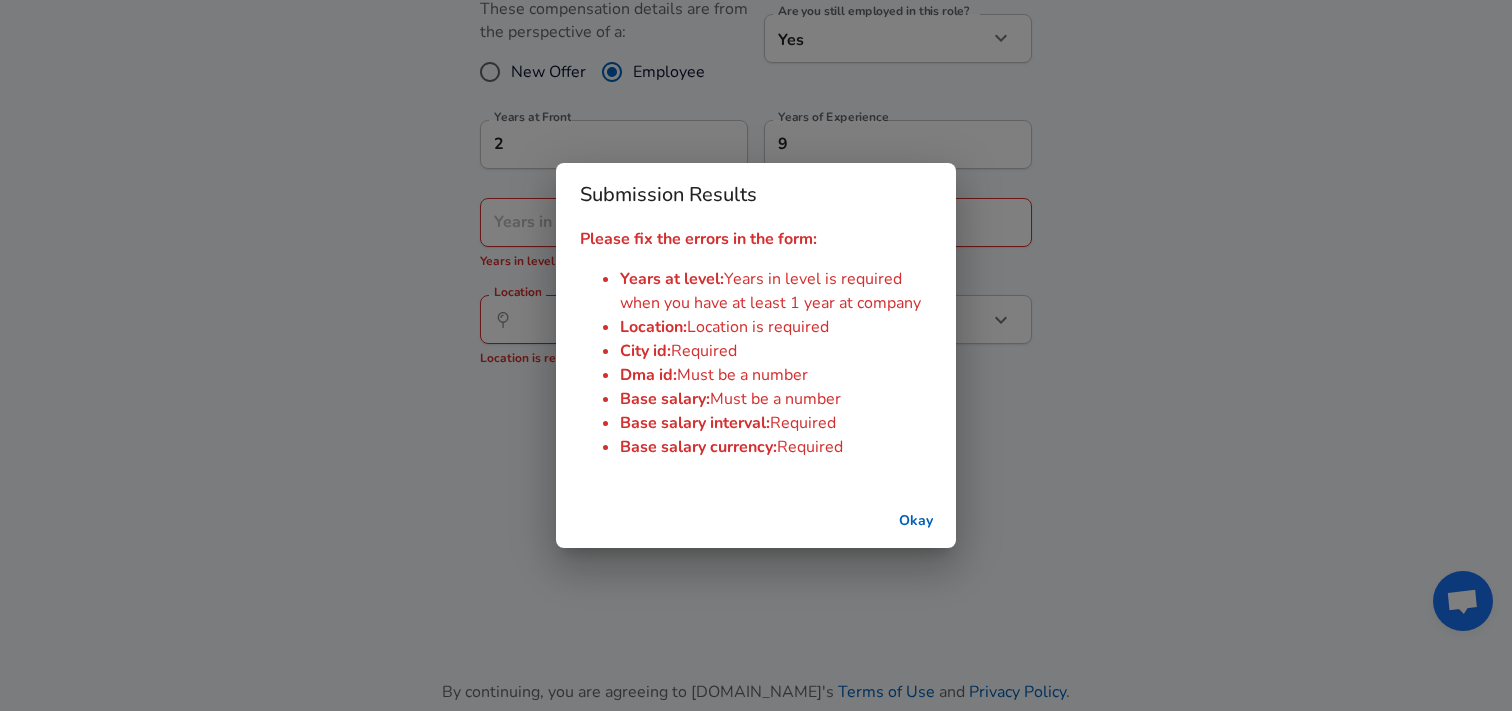 click on "Submission Results Please fix the errors in the form: Years  at  level :  Years in level is required when you have at least 1 year at company  Location :  Location is required City  id :  Required Dma  id :  Must be a number Base  salary :  Must be a number Base  salary  interval :  Required Base  salary  currency :  Required Okay" at bounding box center [756, 355] 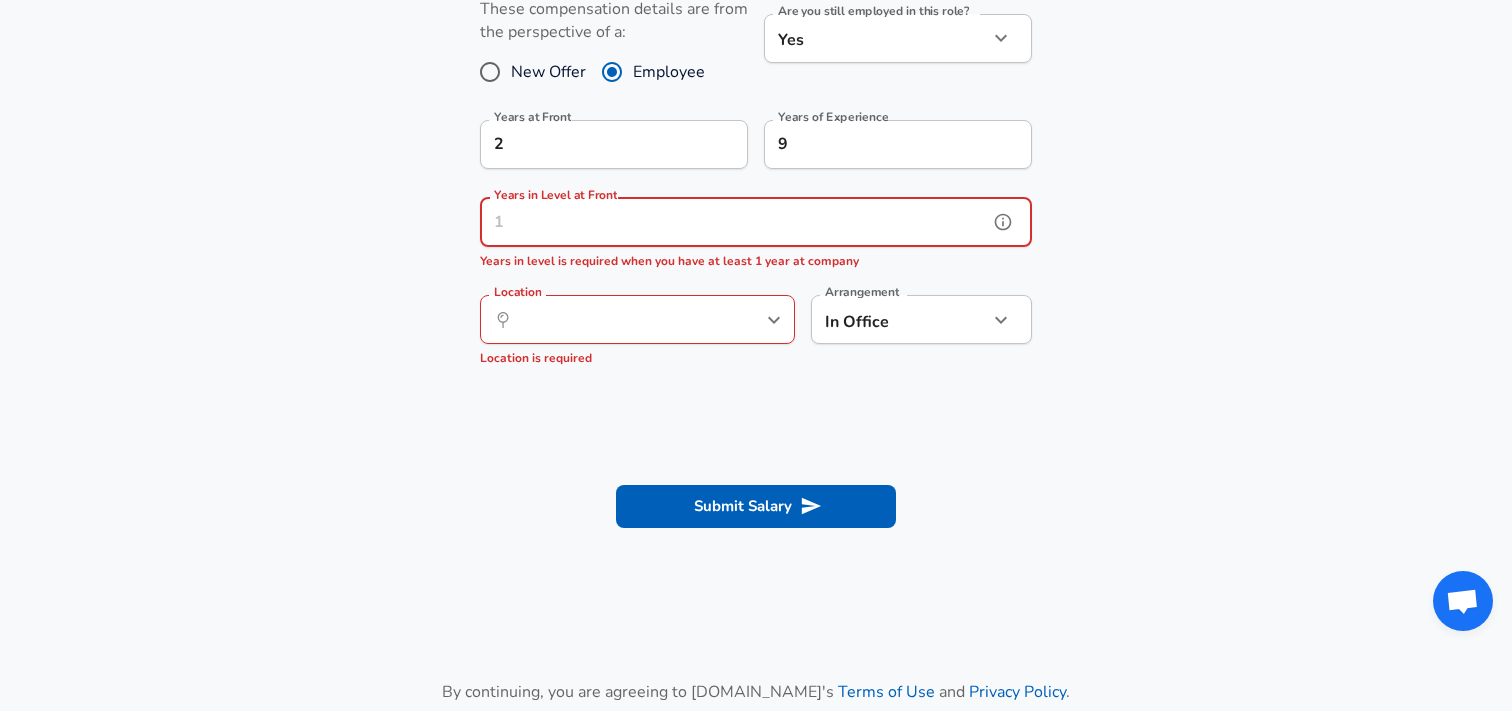 click on "Years in Level at Front" at bounding box center [734, 222] 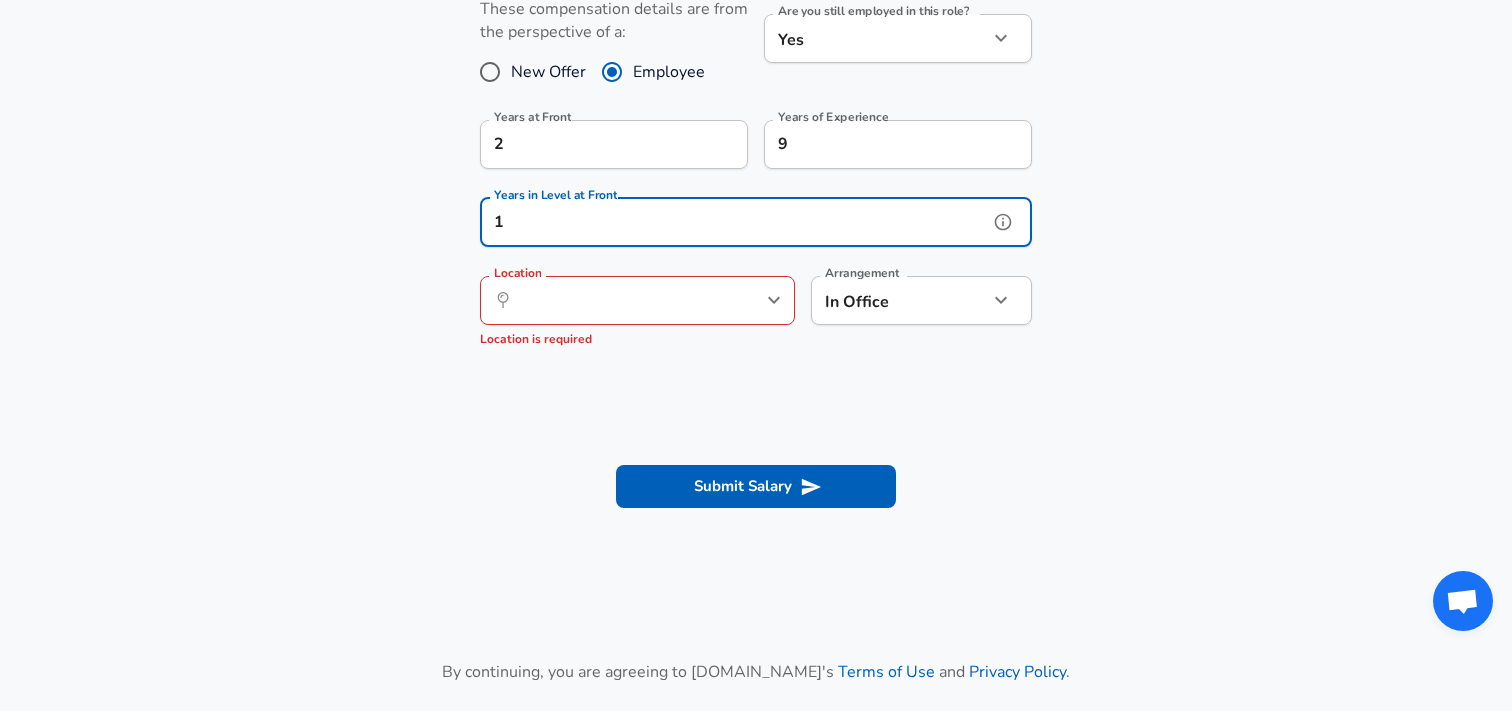 click on "Location ​ Location Location is required" at bounding box center (637, 313) 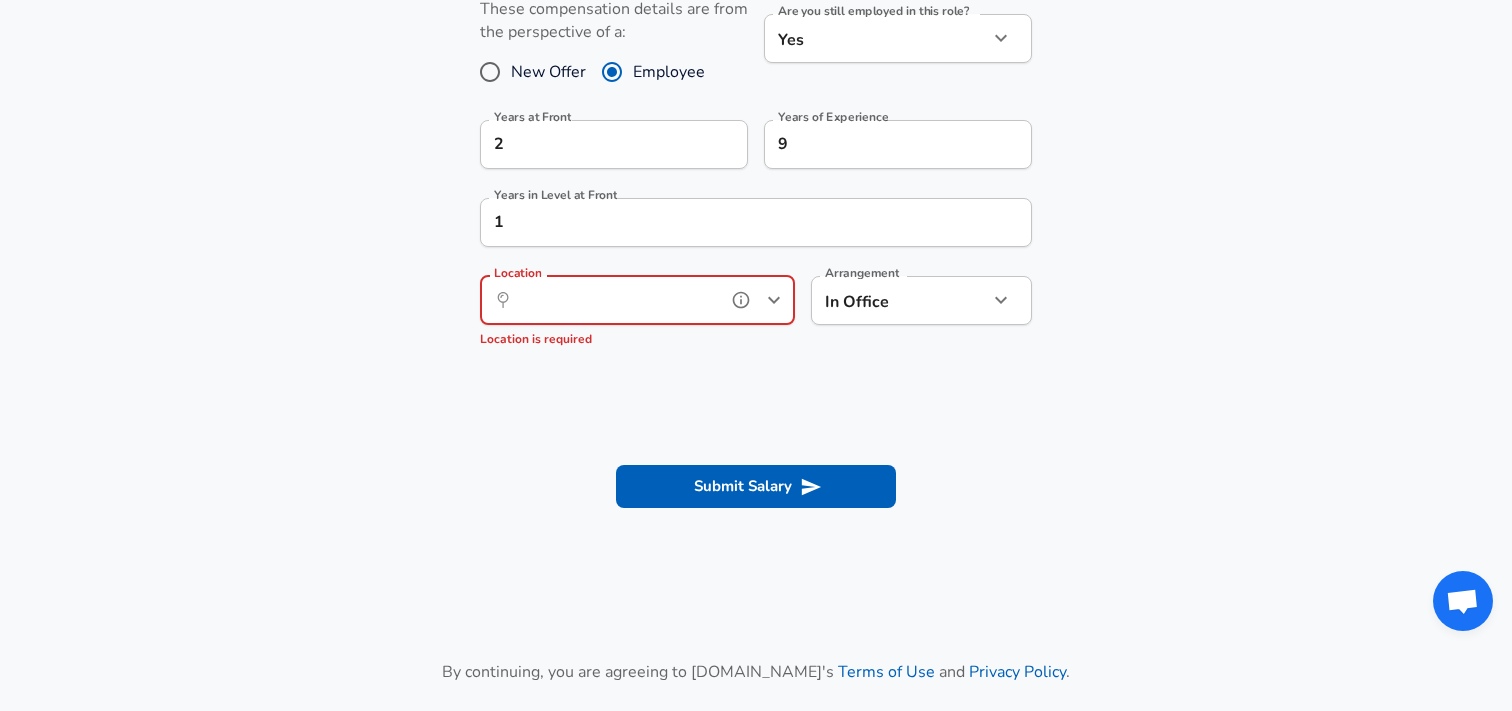 click on "Location" at bounding box center (615, 300) 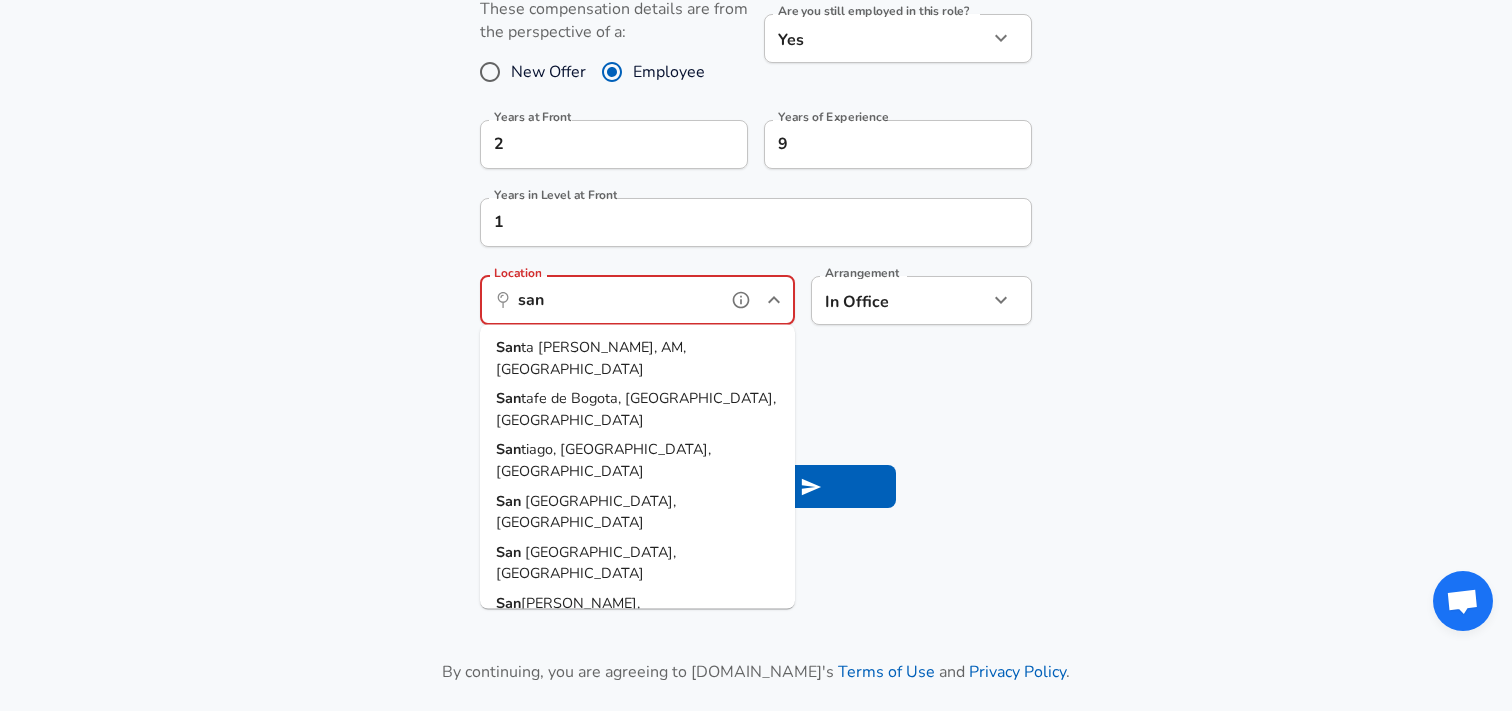 click on "[GEOGRAPHIC_DATA], [GEOGRAPHIC_DATA]" at bounding box center (586, 511) 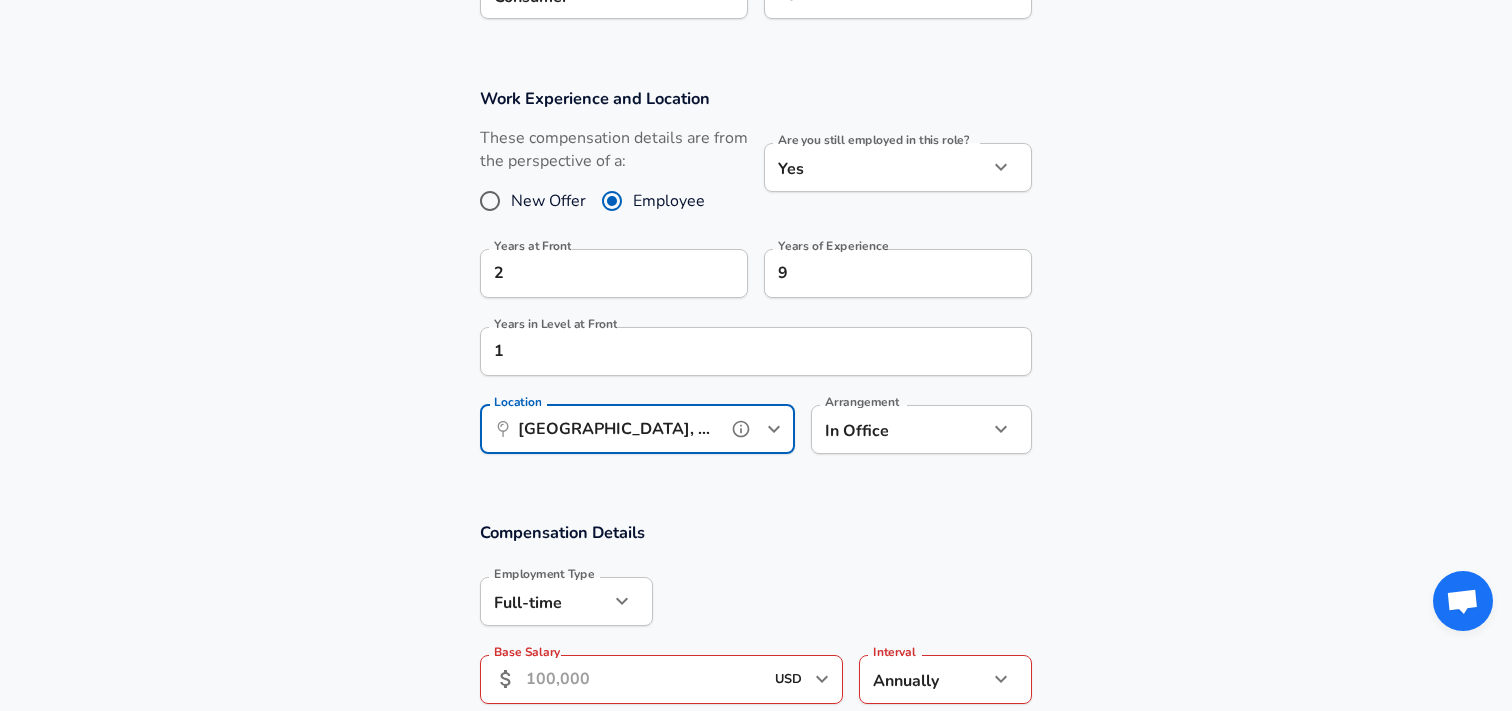 scroll, scrollTop: 806, scrollLeft: 0, axis: vertical 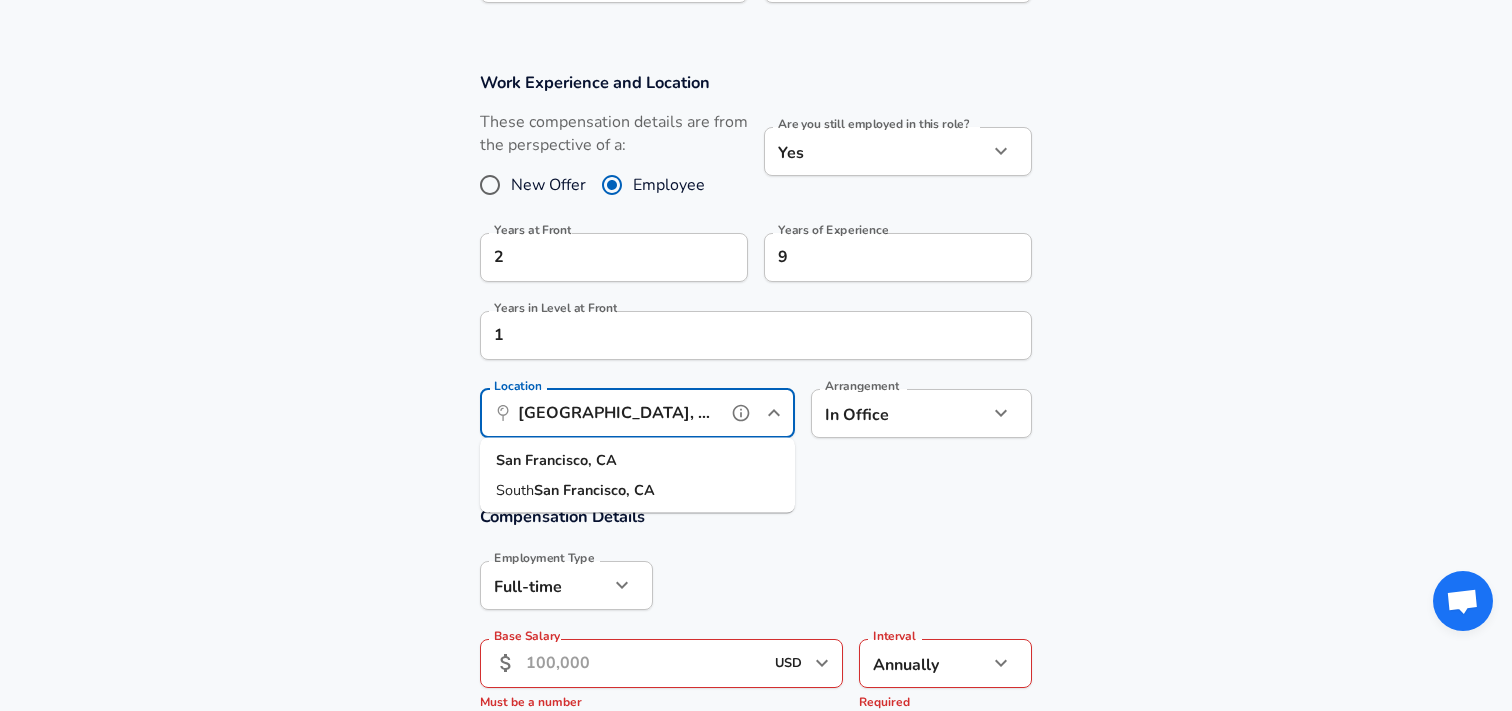 click on "[GEOGRAPHIC_DATA], [GEOGRAPHIC_DATA]" at bounding box center [615, 413] 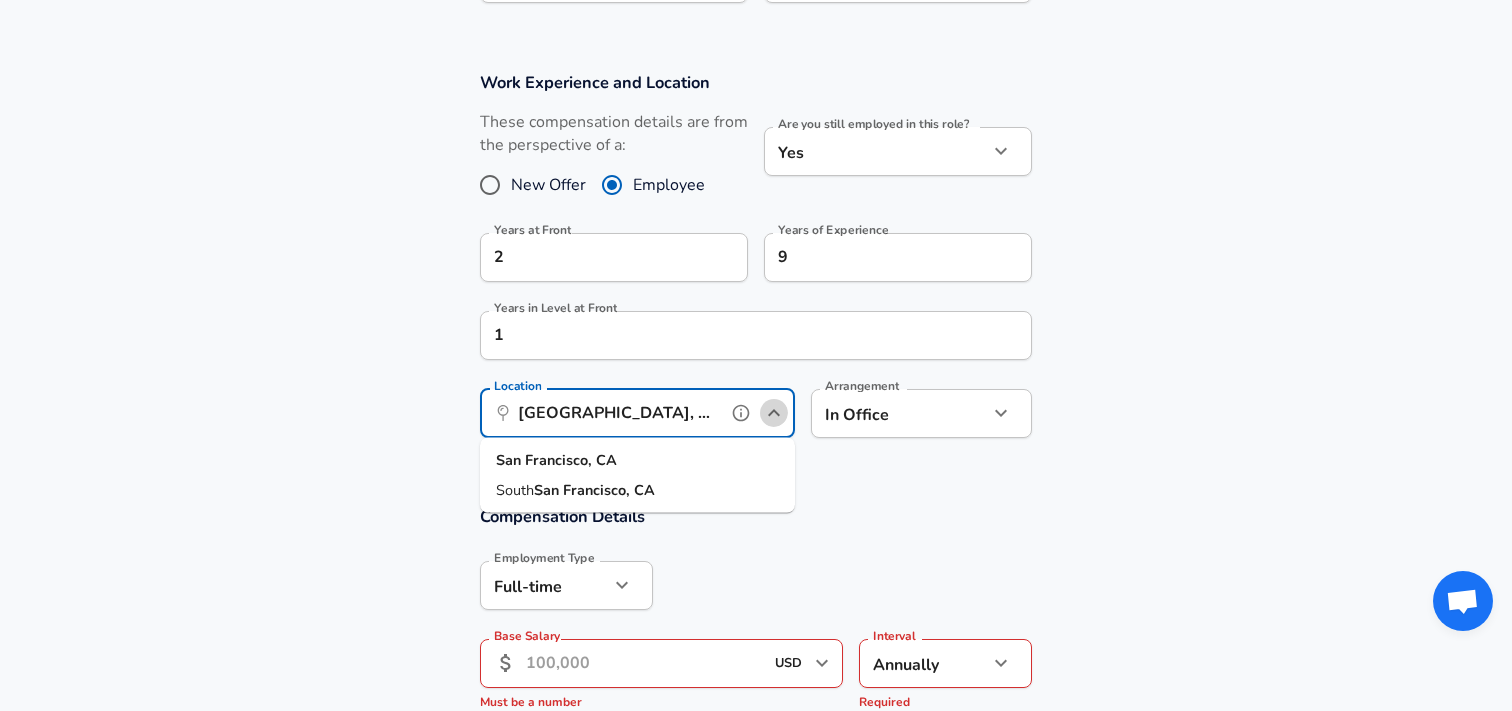 click 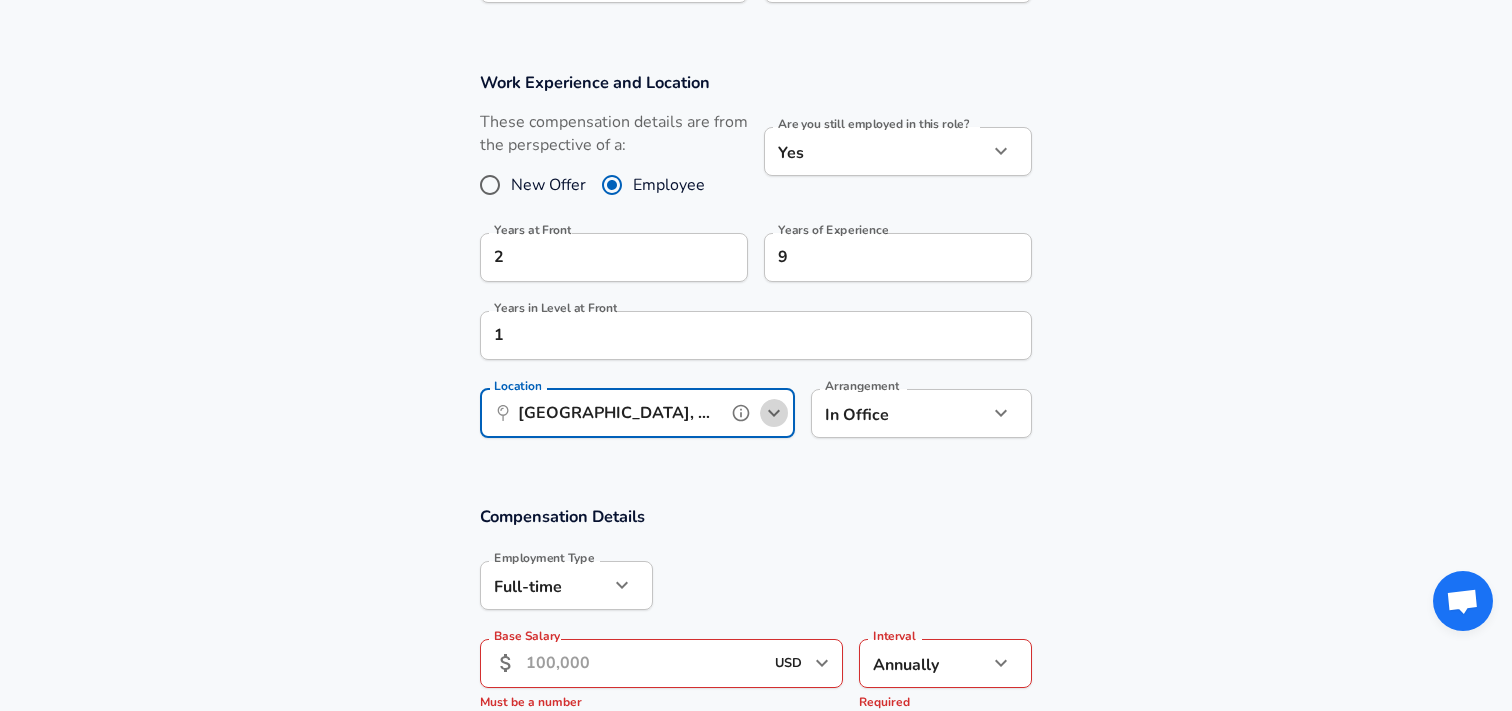 click 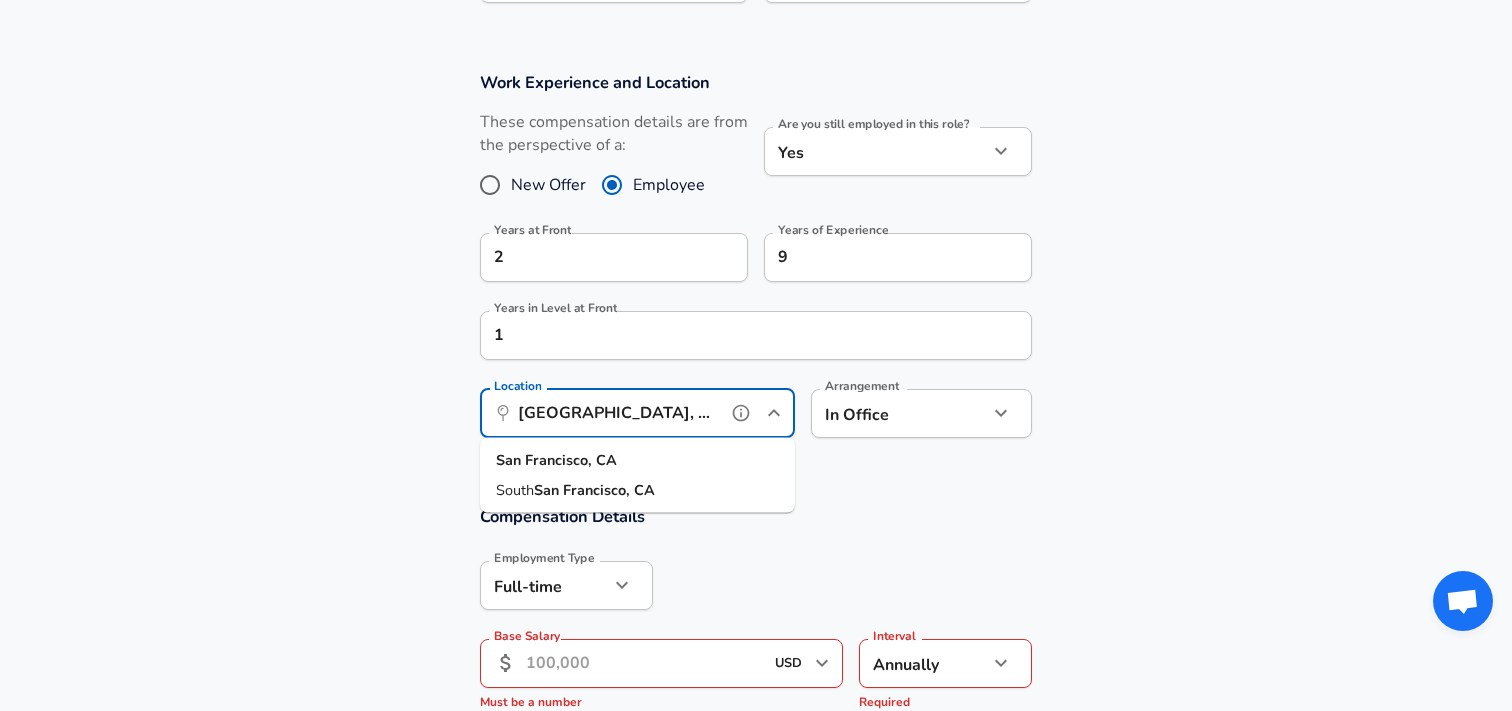 click 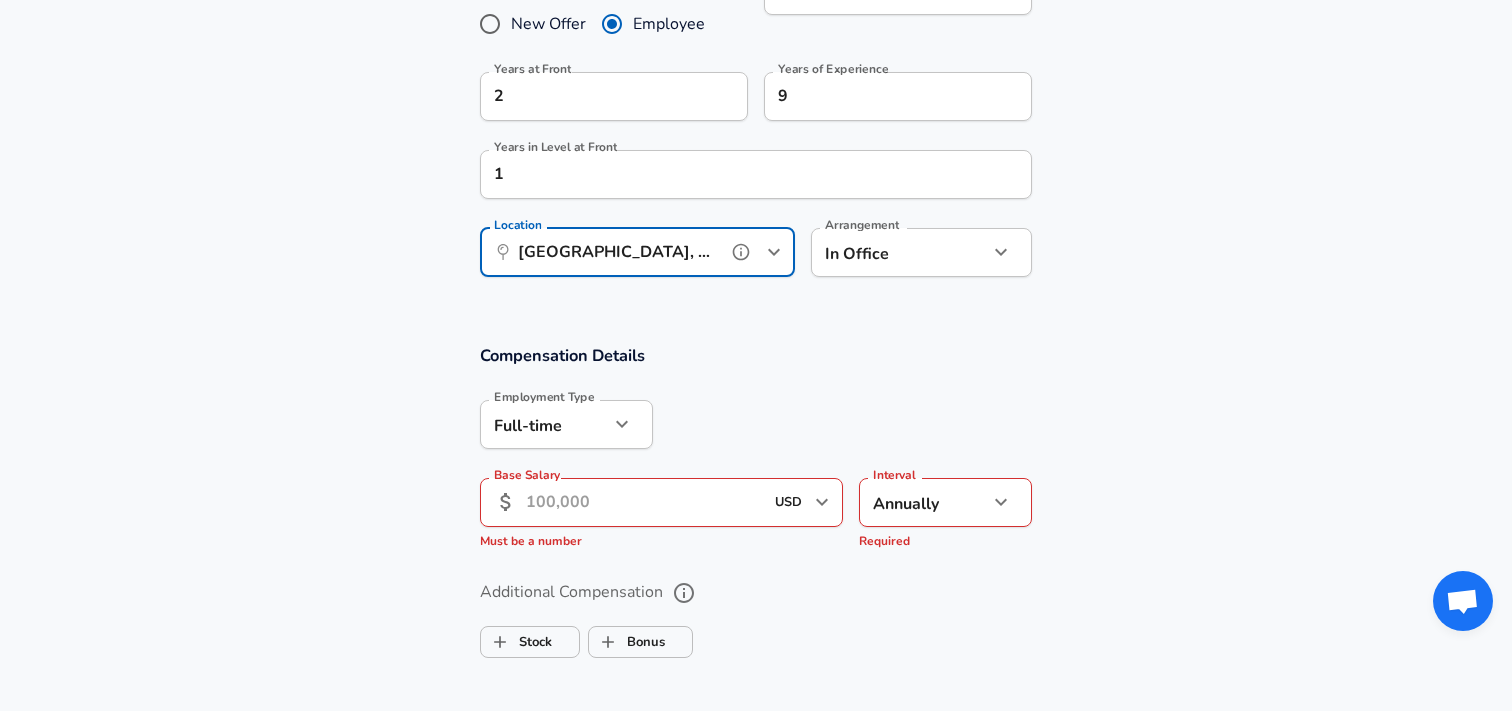 scroll, scrollTop: 986, scrollLeft: 0, axis: vertical 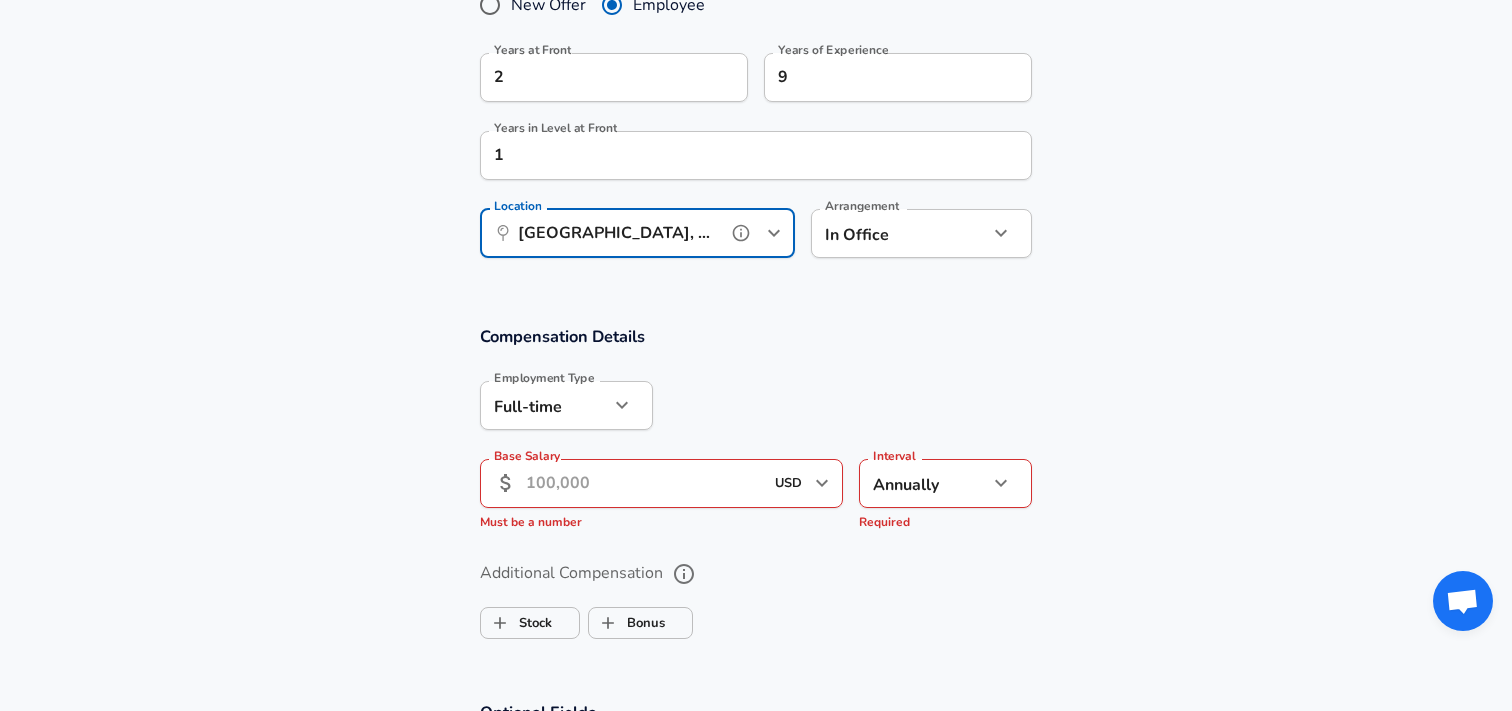 type on "[GEOGRAPHIC_DATA], [GEOGRAPHIC_DATA]" 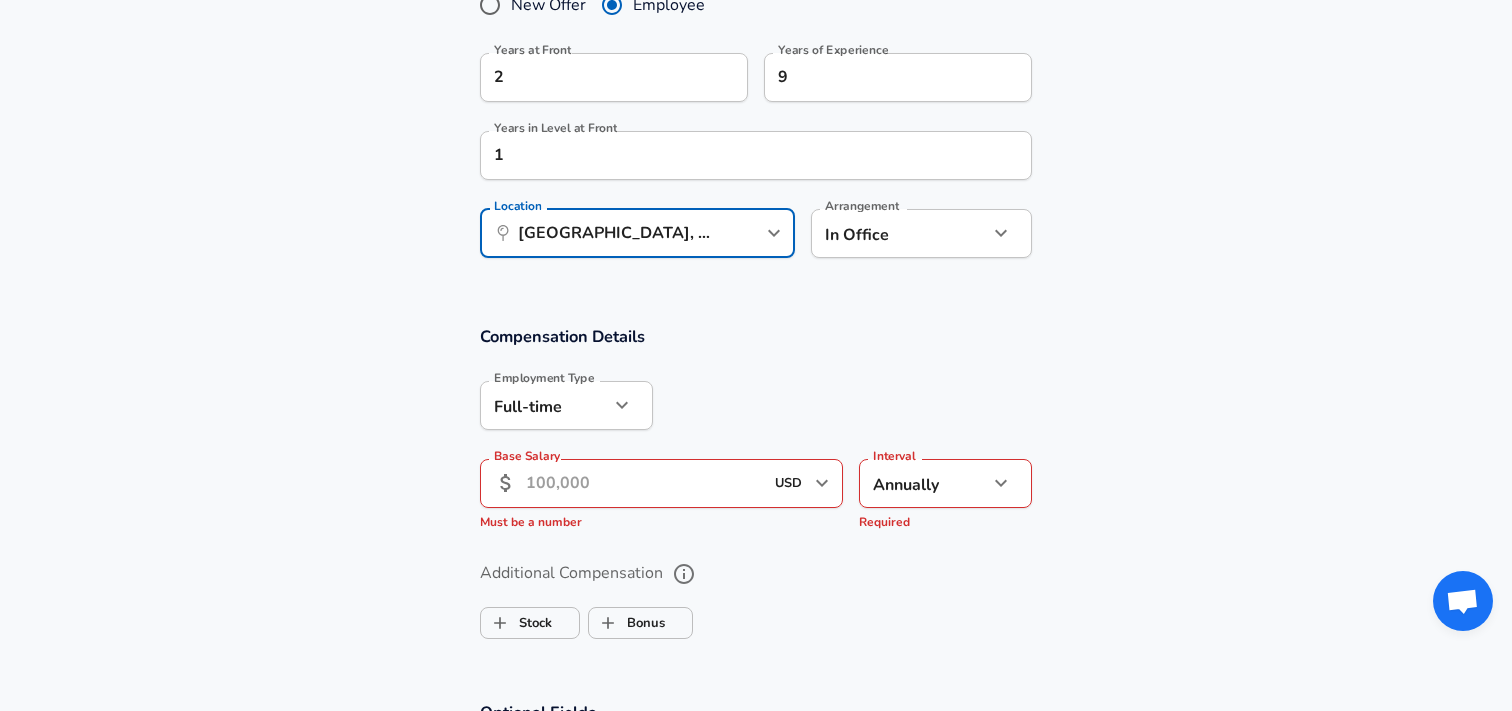 click on "Base Salary" at bounding box center (644, 483) 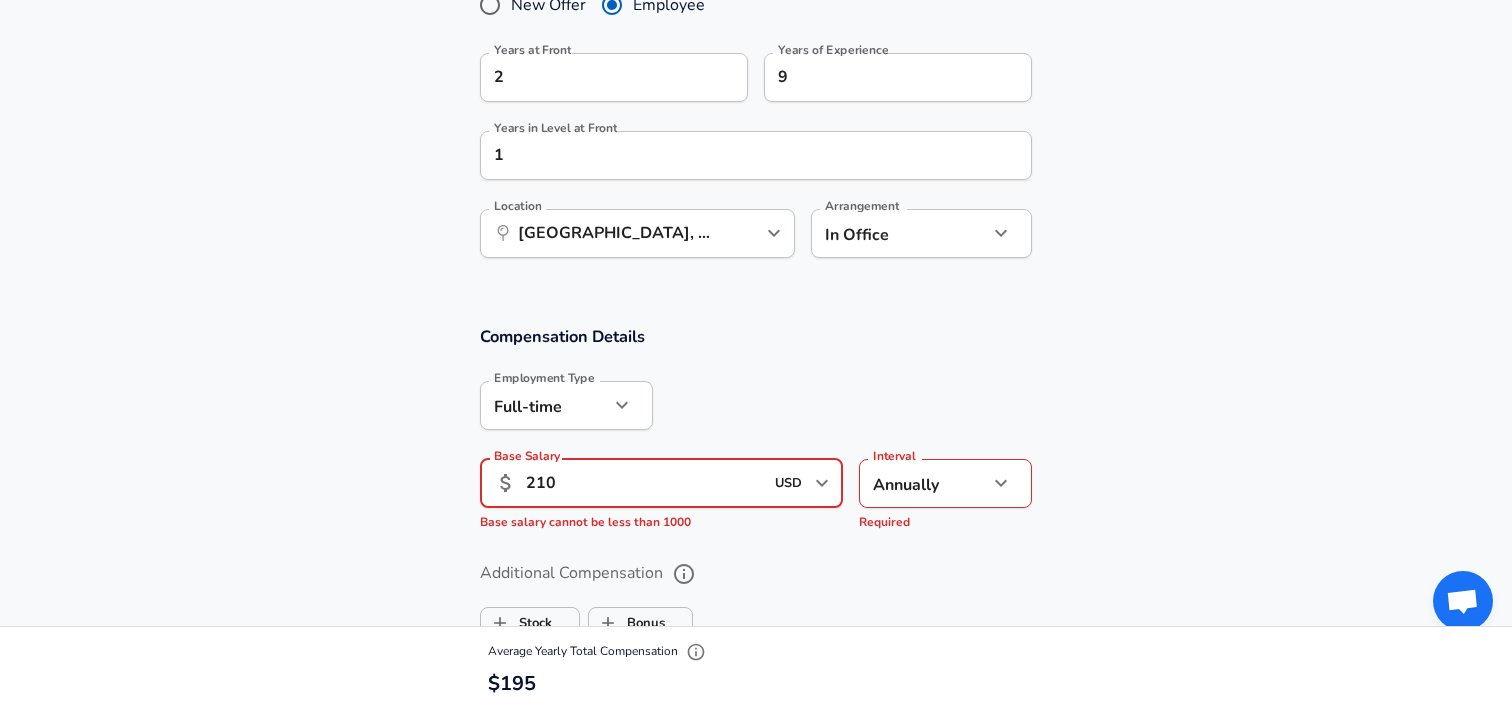 click on "Additional Compensation   Stock Bonus" at bounding box center (756, 602) 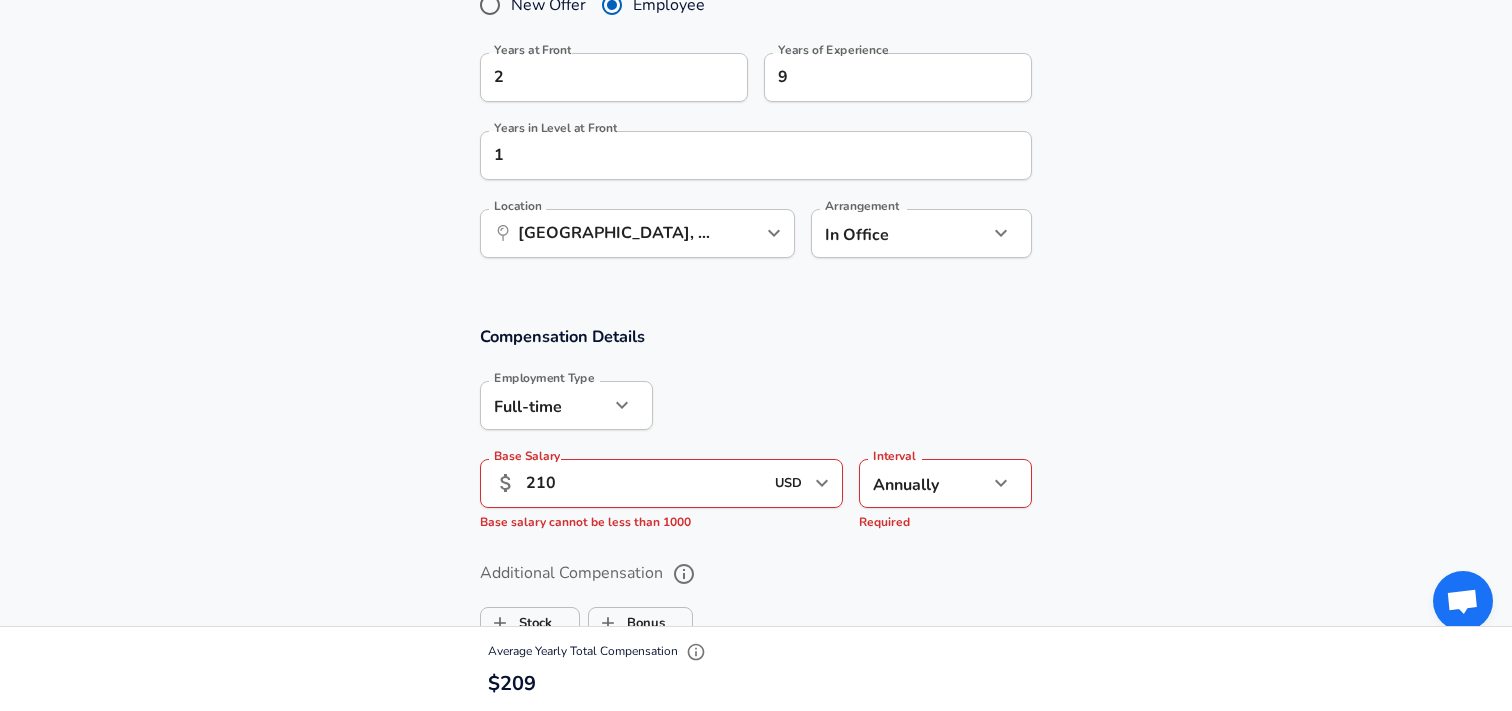 scroll, scrollTop: 1128, scrollLeft: 0, axis: vertical 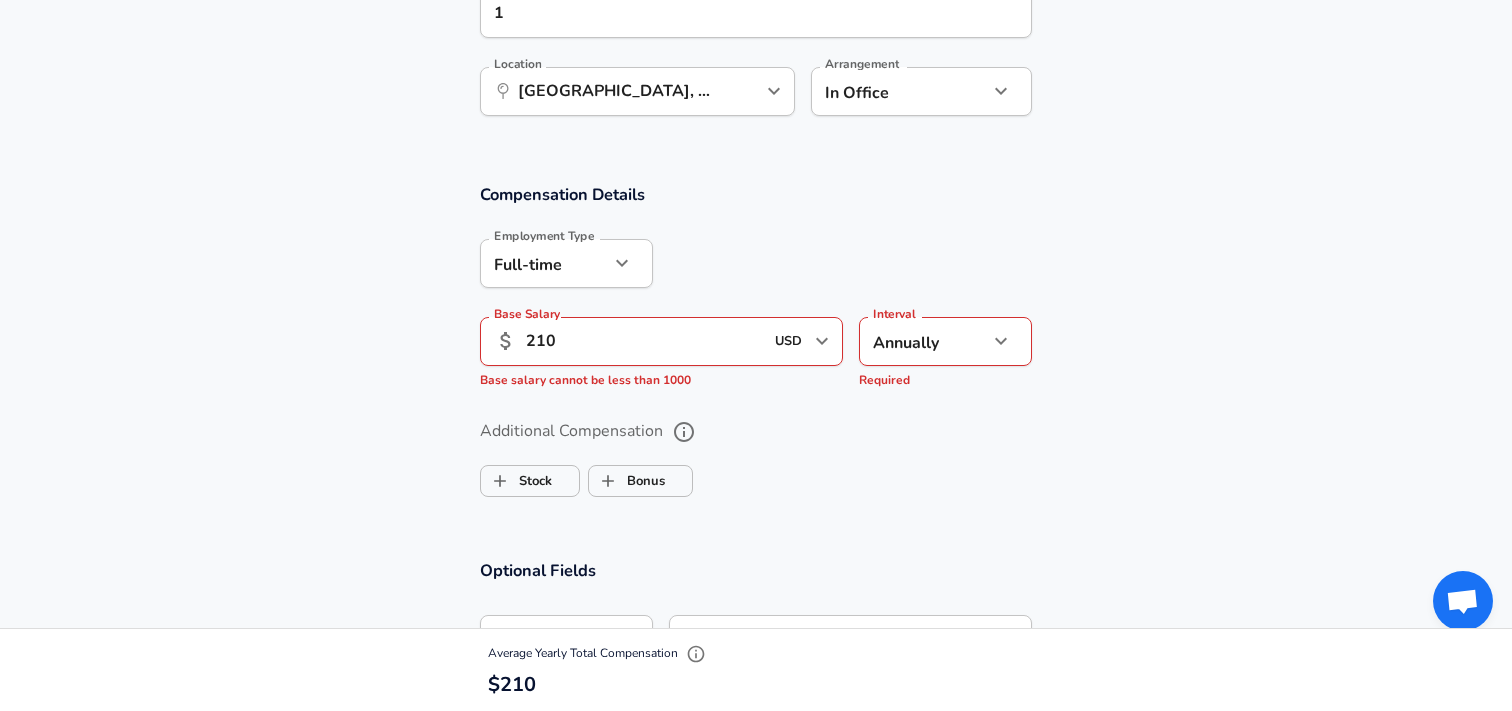 click on "210" at bounding box center (644, 341) 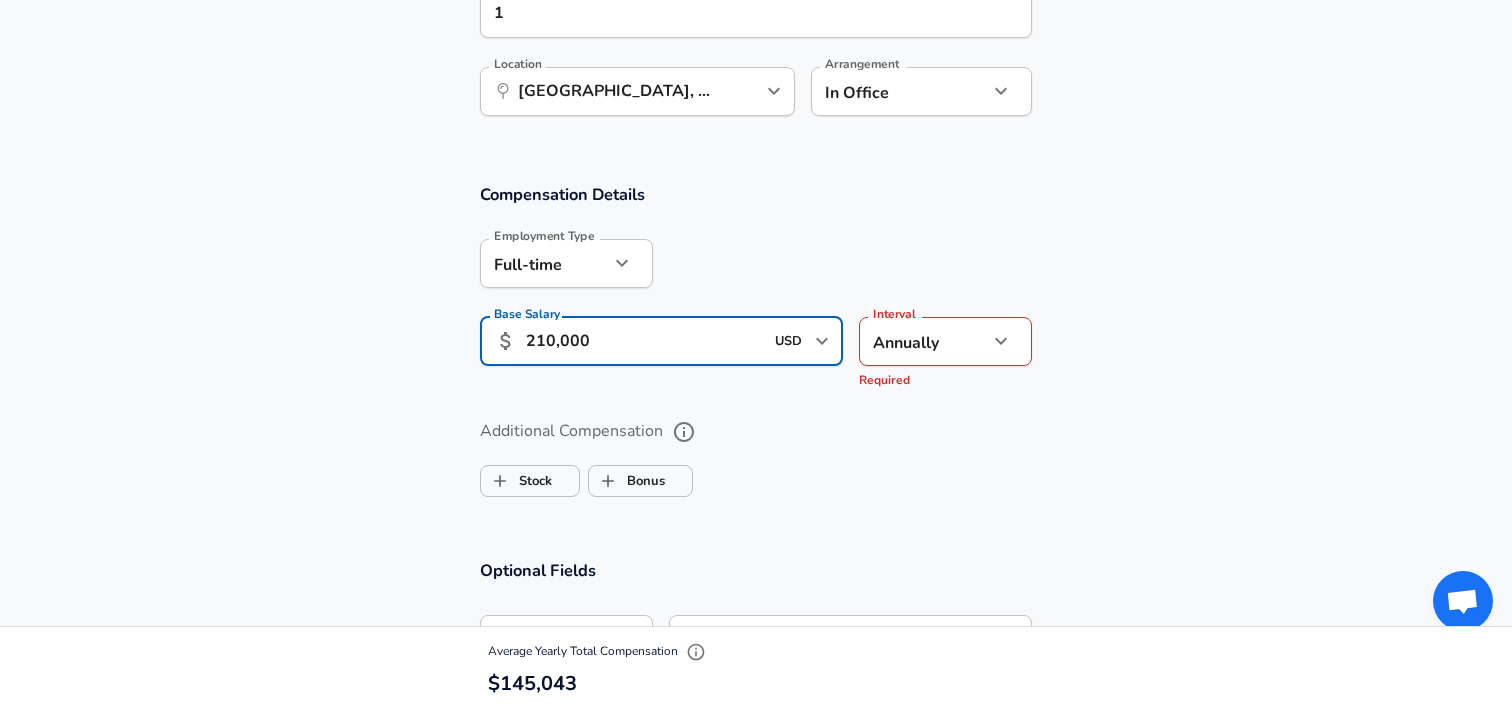 click on "210,000" at bounding box center [644, 341] 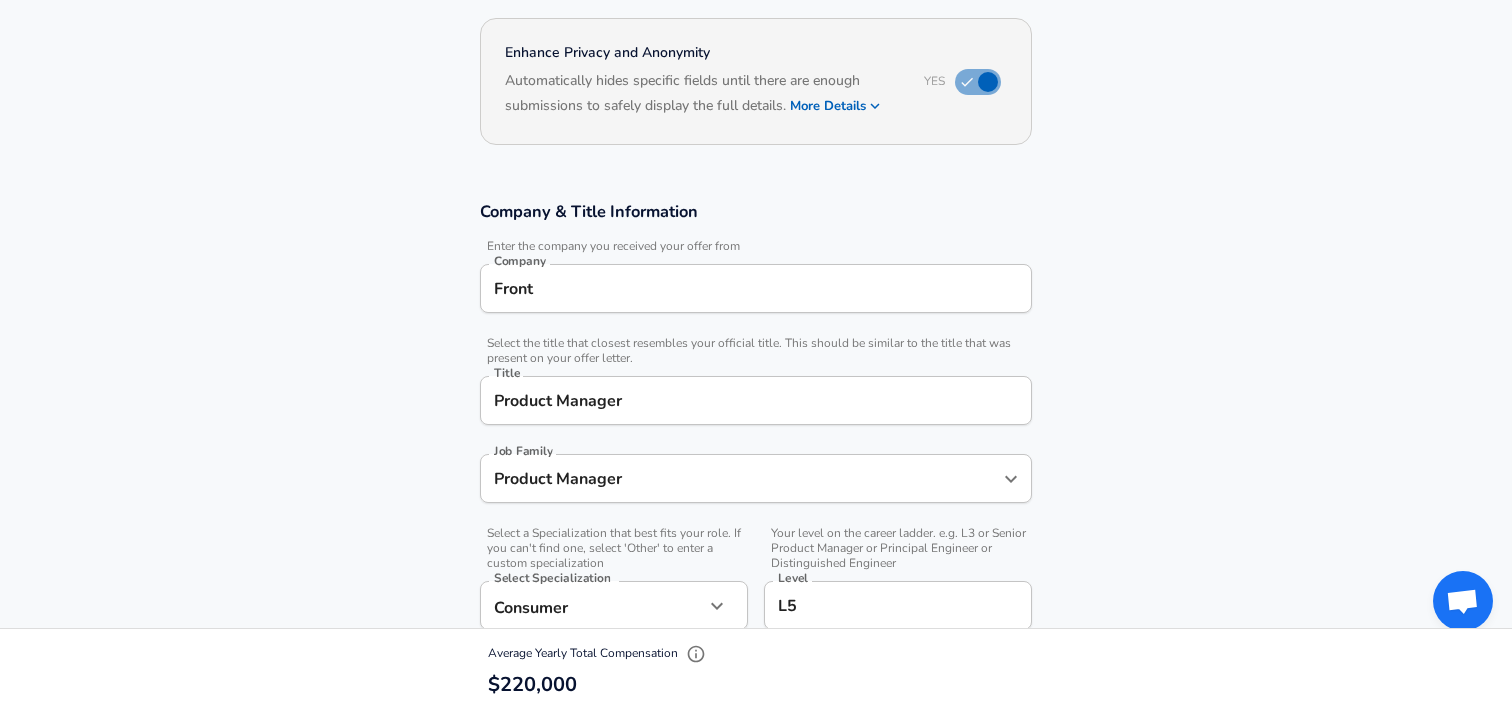 scroll, scrollTop: 178, scrollLeft: 0, axis: vertical 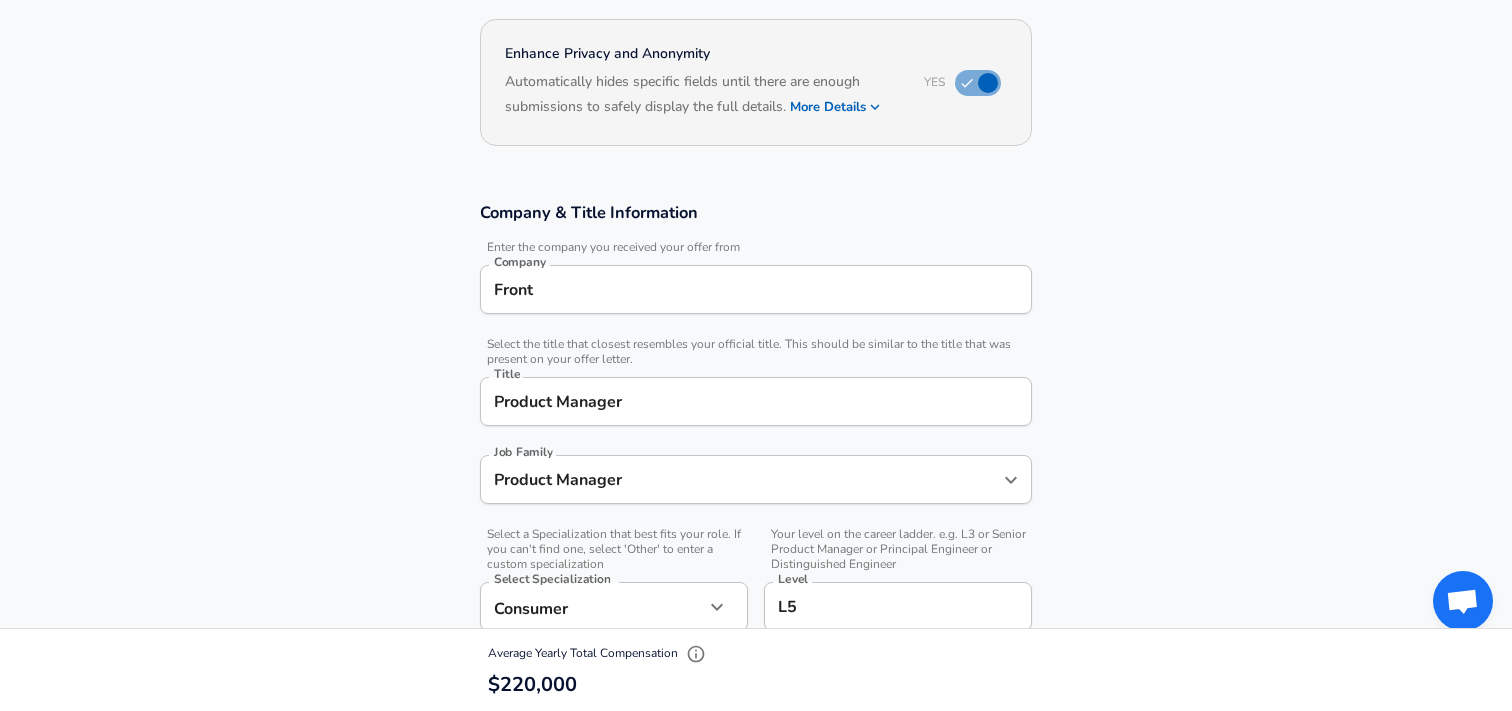 type on "220,000" 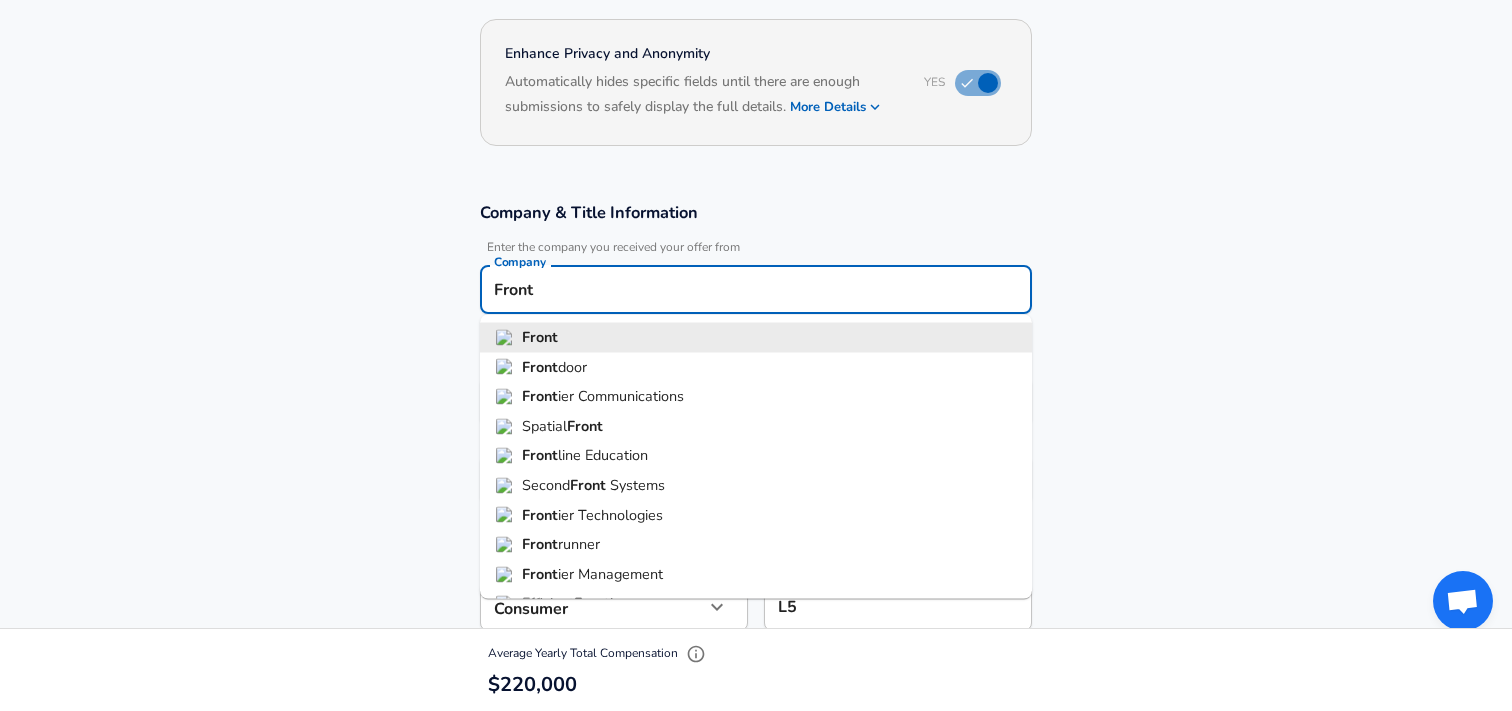 click on "Front" at bounding box center [756, 289] 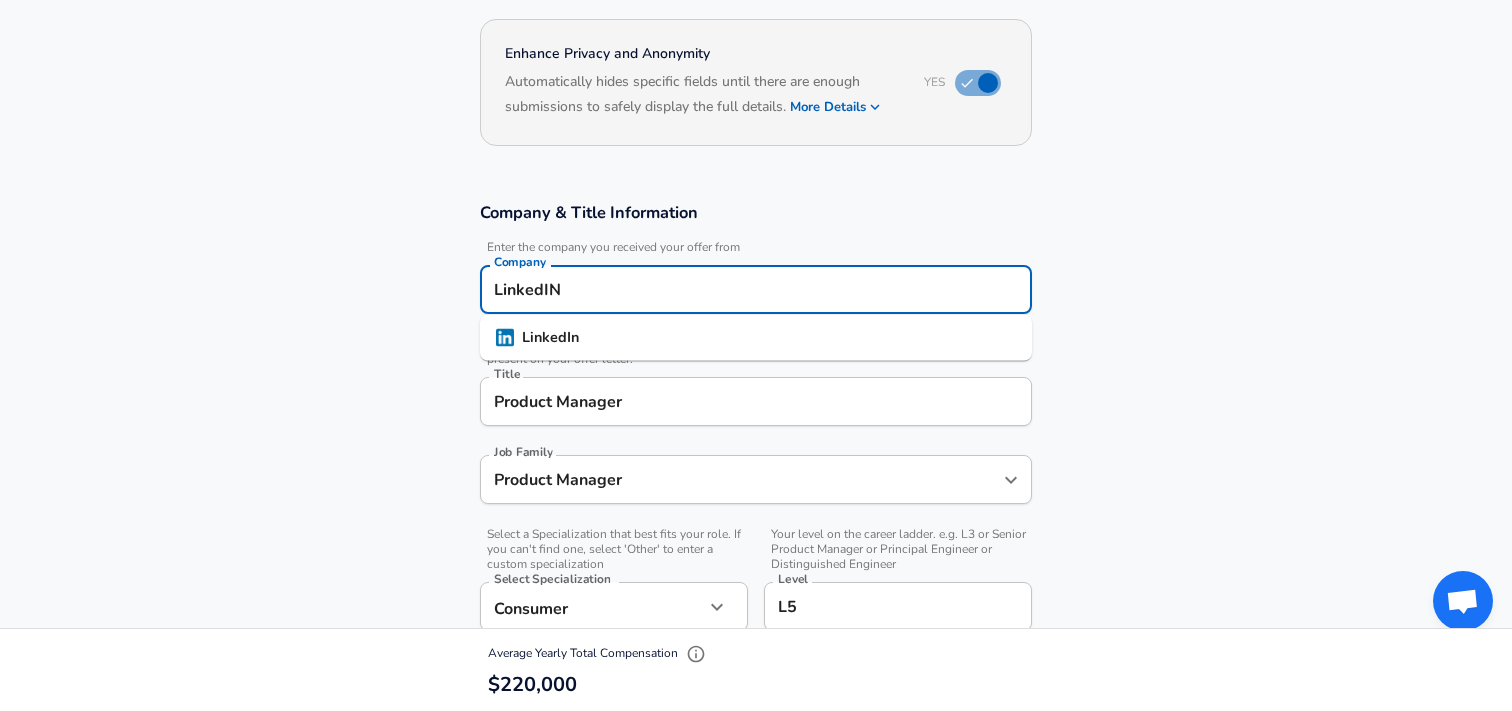 click on "LinkedIn" at bounding box center [756, 338] 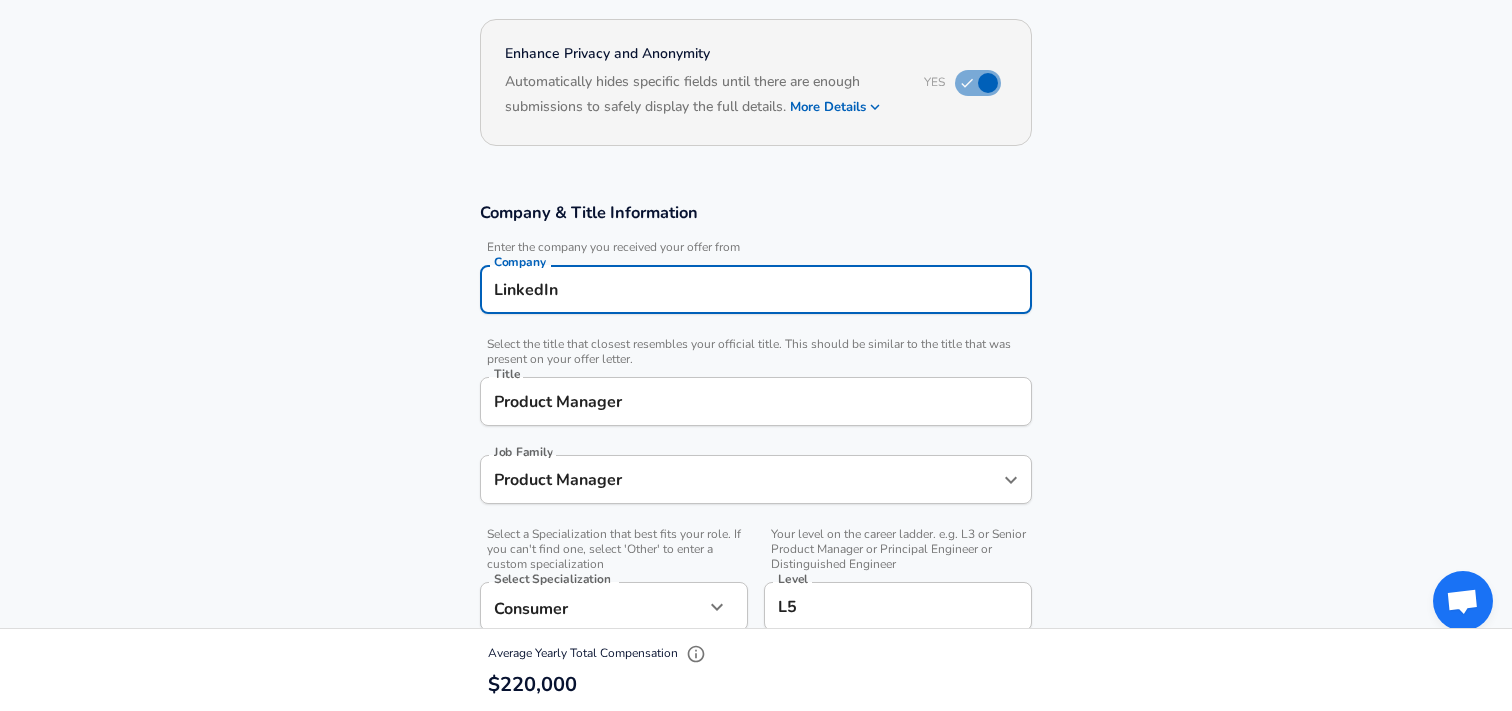 scroll, scrollTop: 0, scrollLeft: 0, axis: both 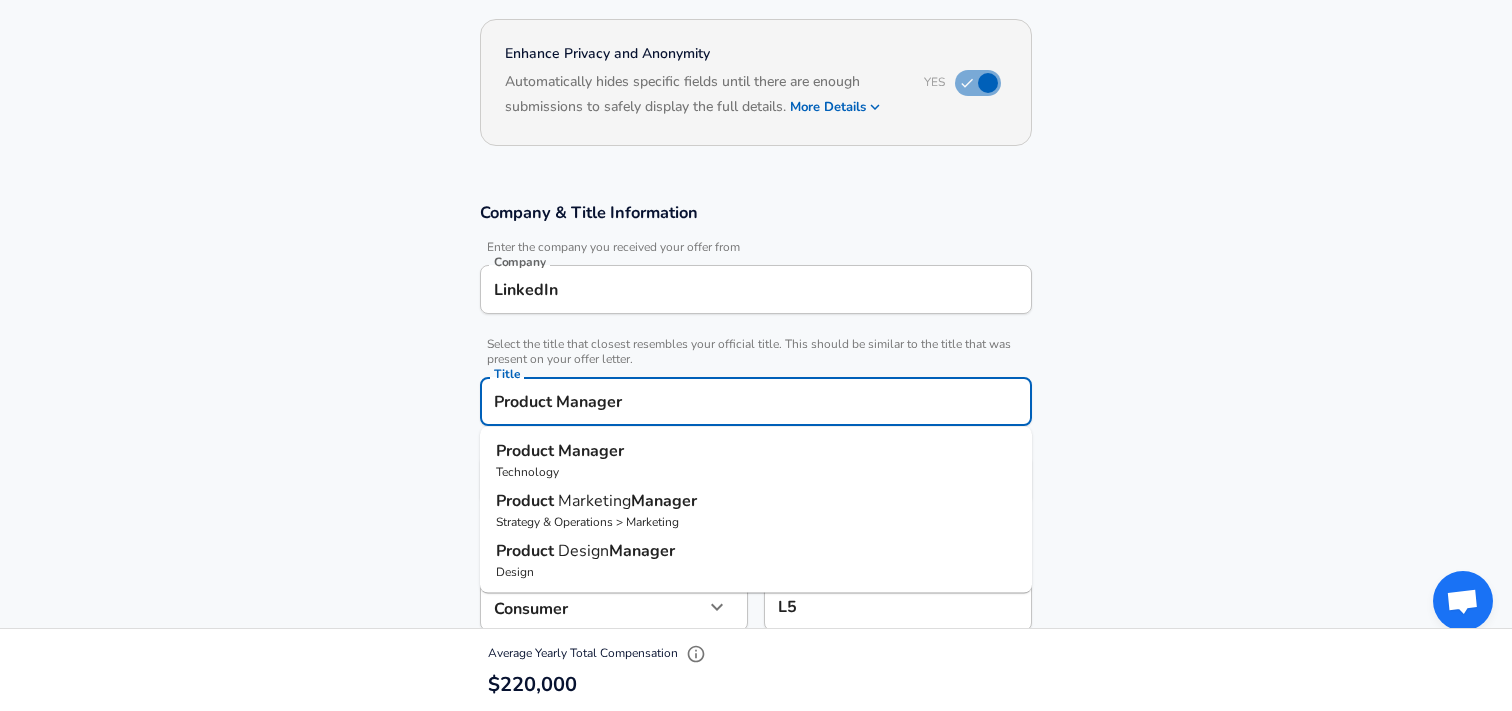 click on "Product Manager" at bounding box center (756, 401) 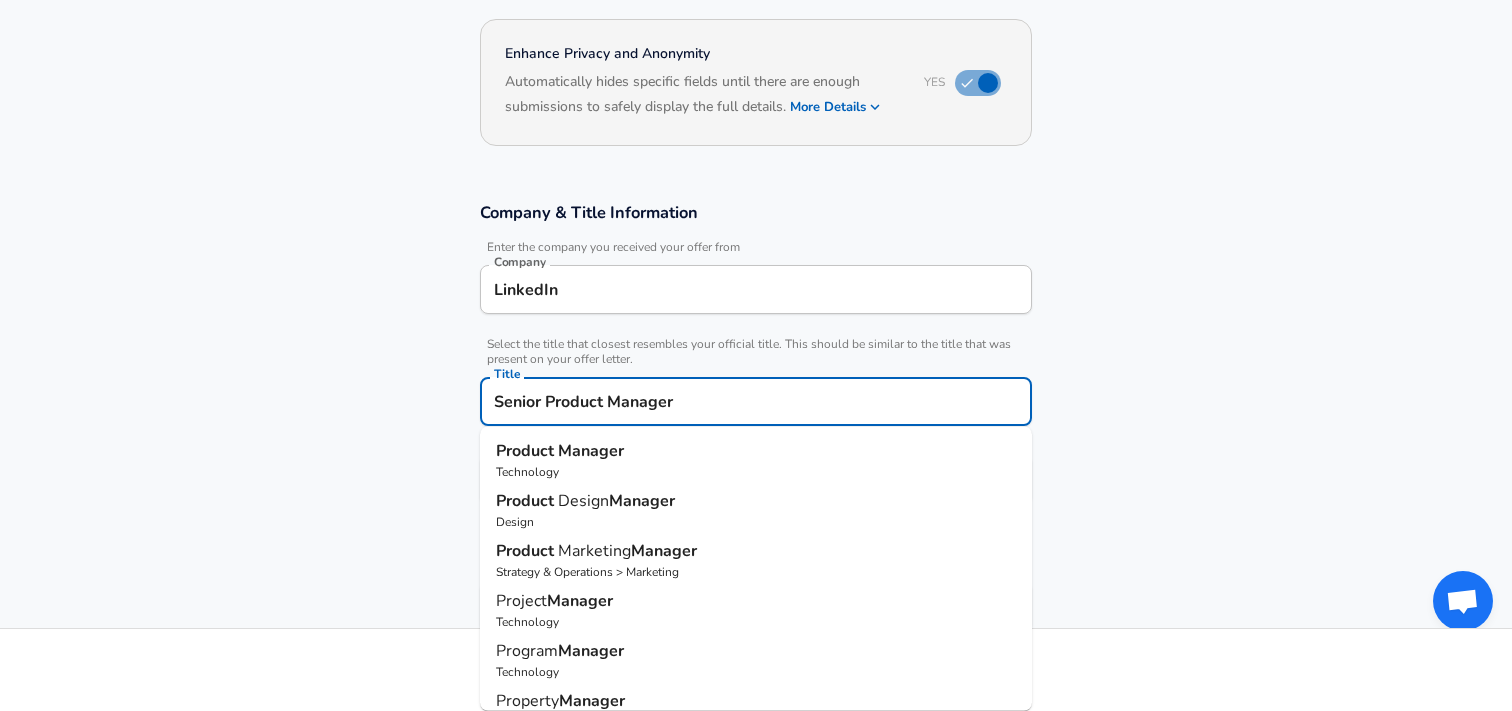 type on "Senior Product Manager" 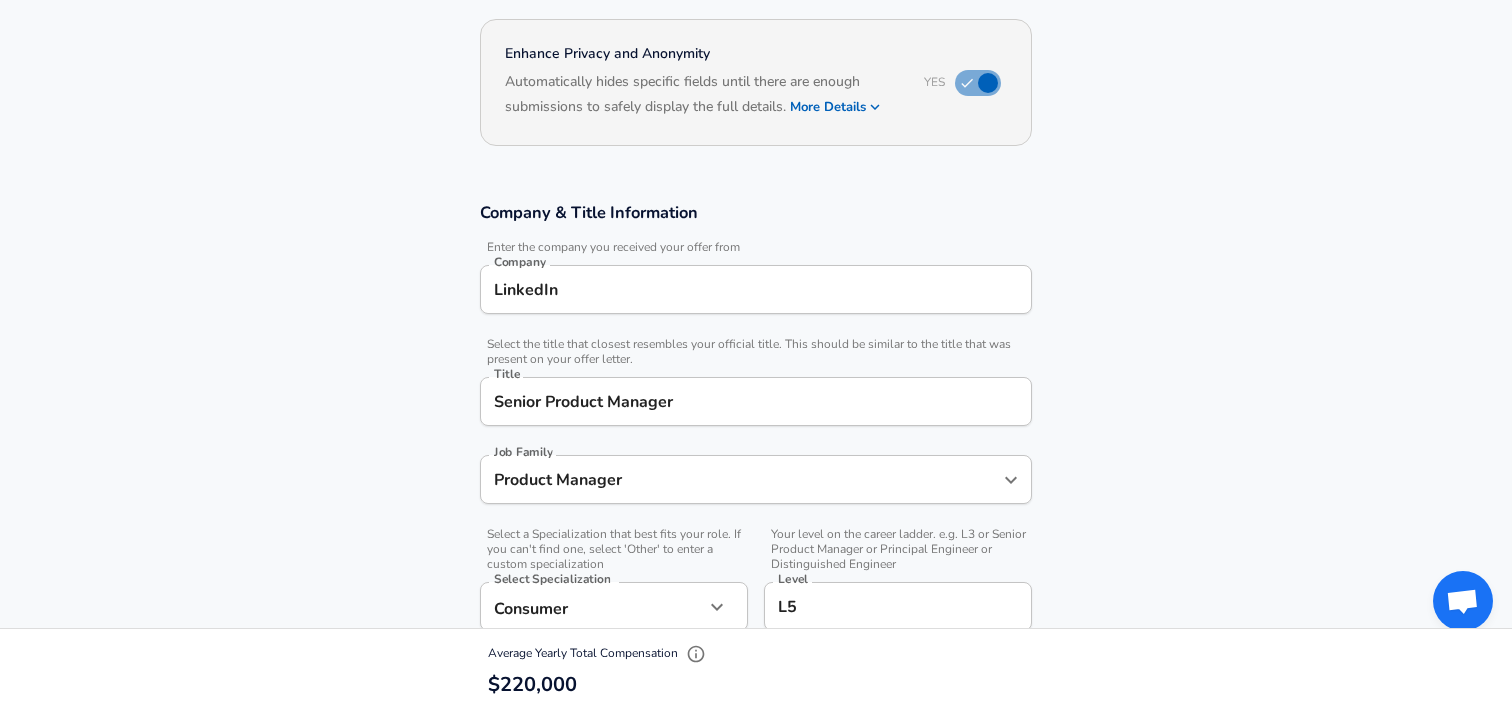 click on "Company & Title Information   Enter the company you received your offer from Company LinkedIn Company   Select the title that closest resembles your official title. This should be similar to the title that was present on your offer letter. Title Senior Product Manager Title Job Family Product Manager Job Family   Select a Specialization that best fits your role. If you can't find one, select 'Other' to enter a custom specialization Select Specialization Consumer Consumer Select Specialization   Your level on the career ladder. e.g. L3 or Senior Product Manager or Principal Engineer or Distinguished Engineer Level L5 Level" at bounding box center [756, 427] 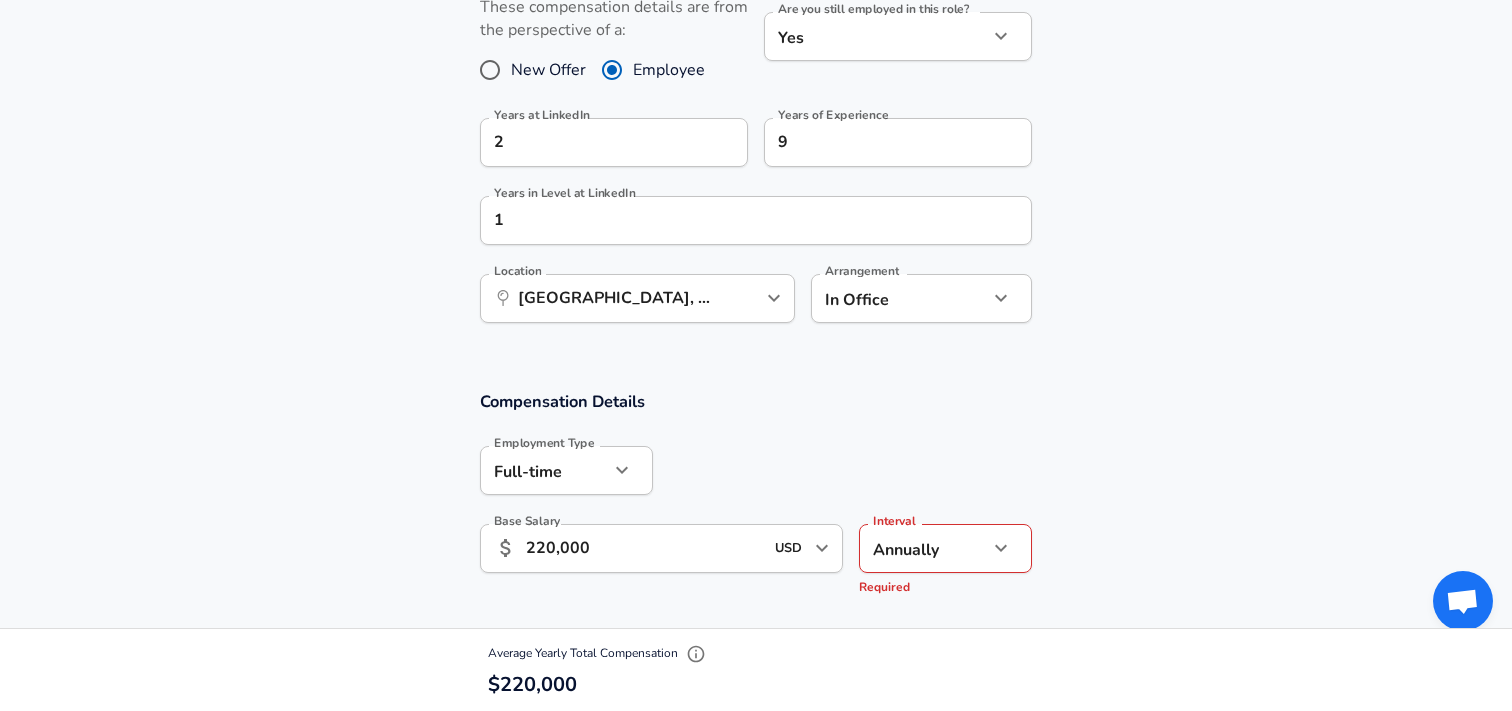 scroll, scrollTop: 923, scrollLeft: 0, axis: vertical 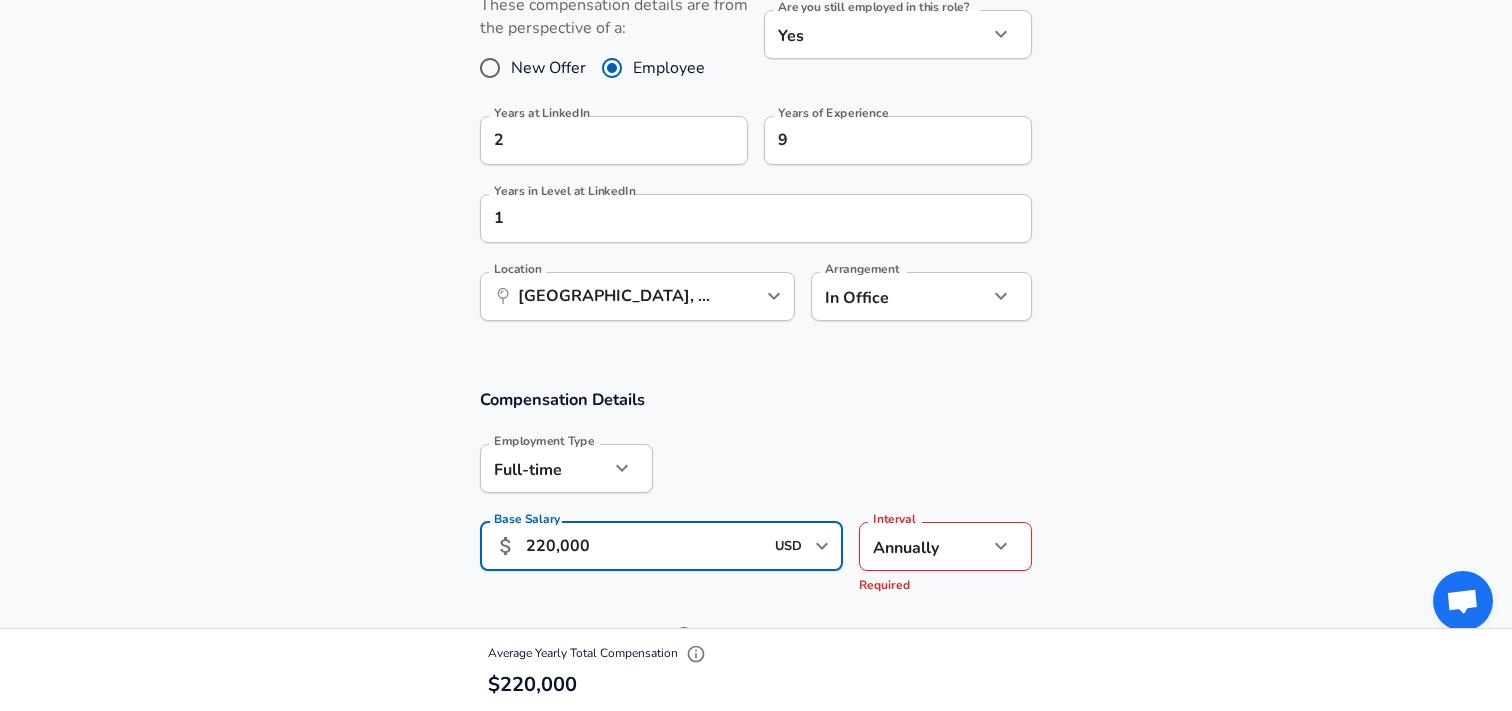 drag, startPoint x: 538, startPoint y: 553, endPoint x: 525, endPoint y: 552, distance: 13.038404 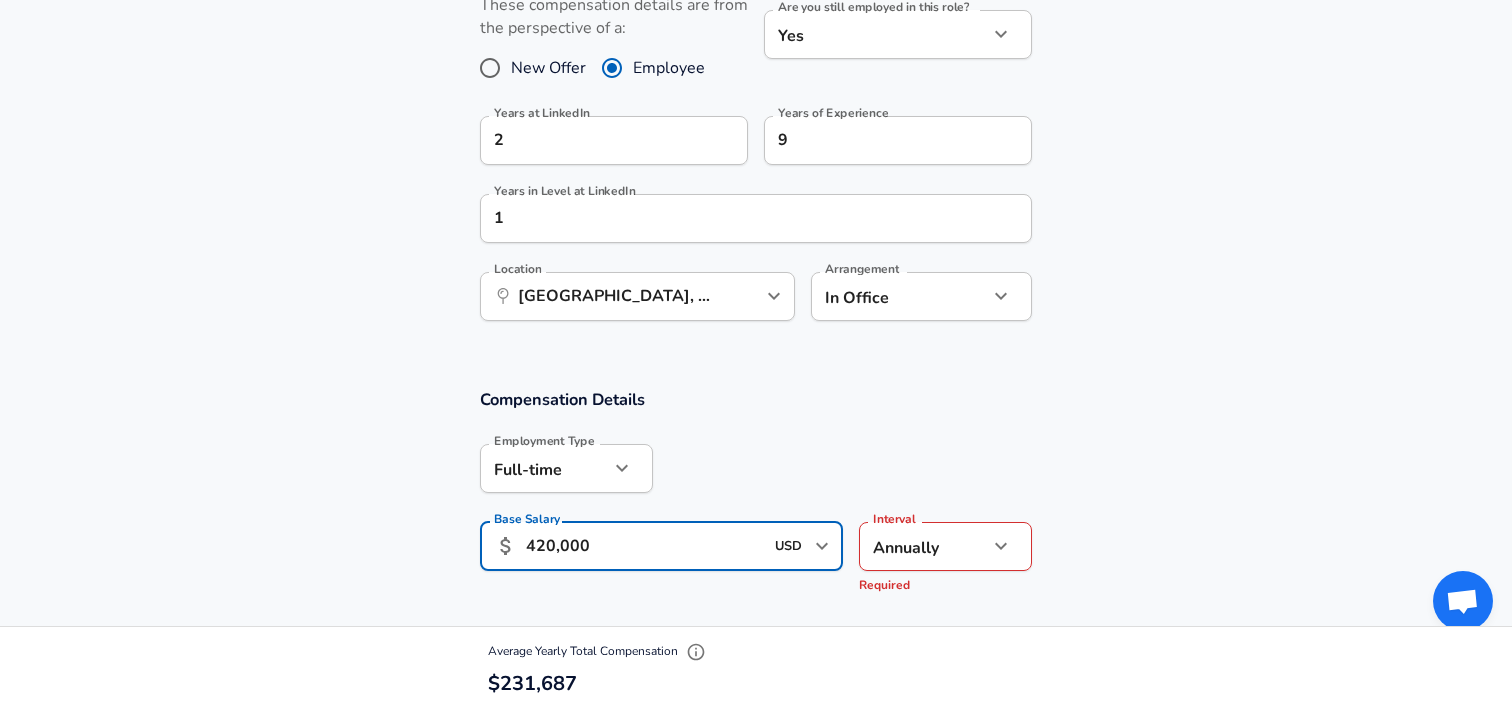 scroll, scrollTop: 1023, scrollLeft: 0, axis: vertical 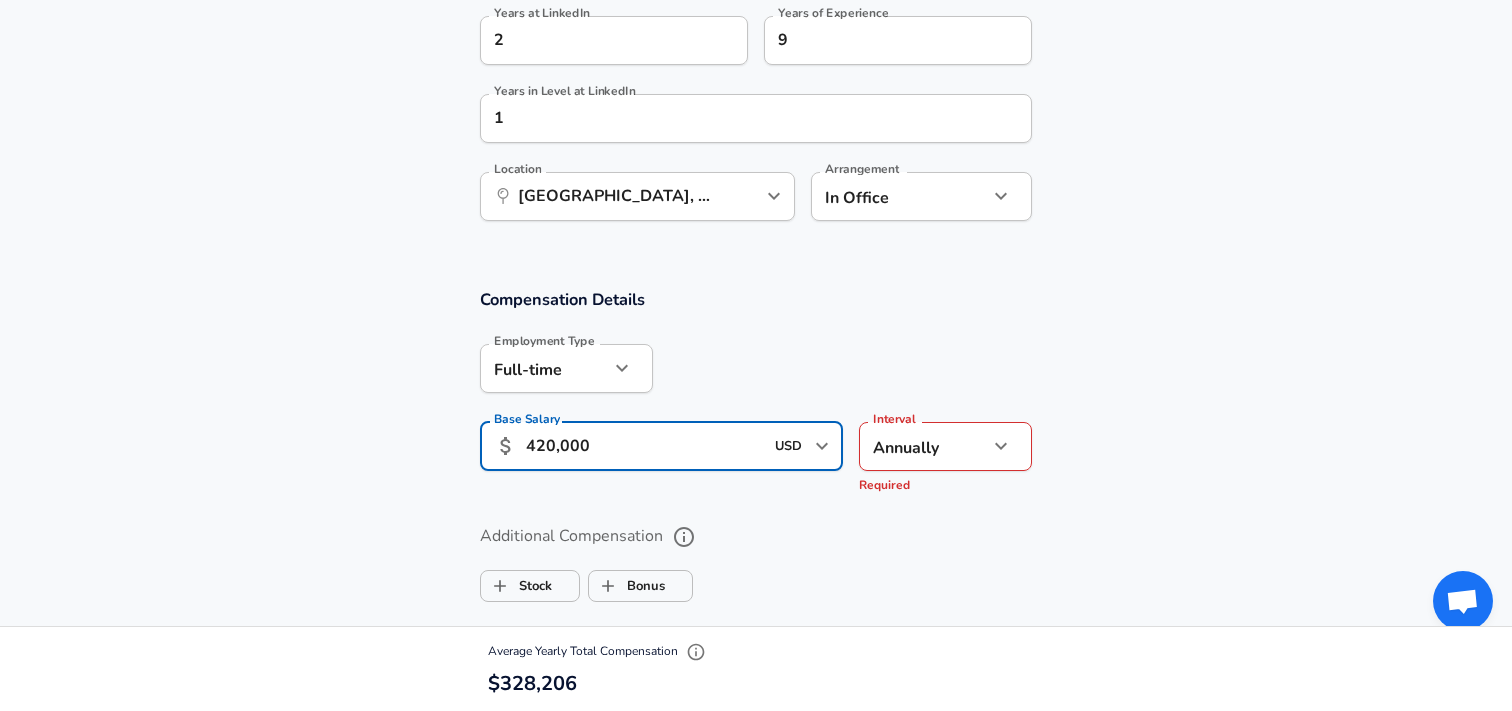 type on "420,000" 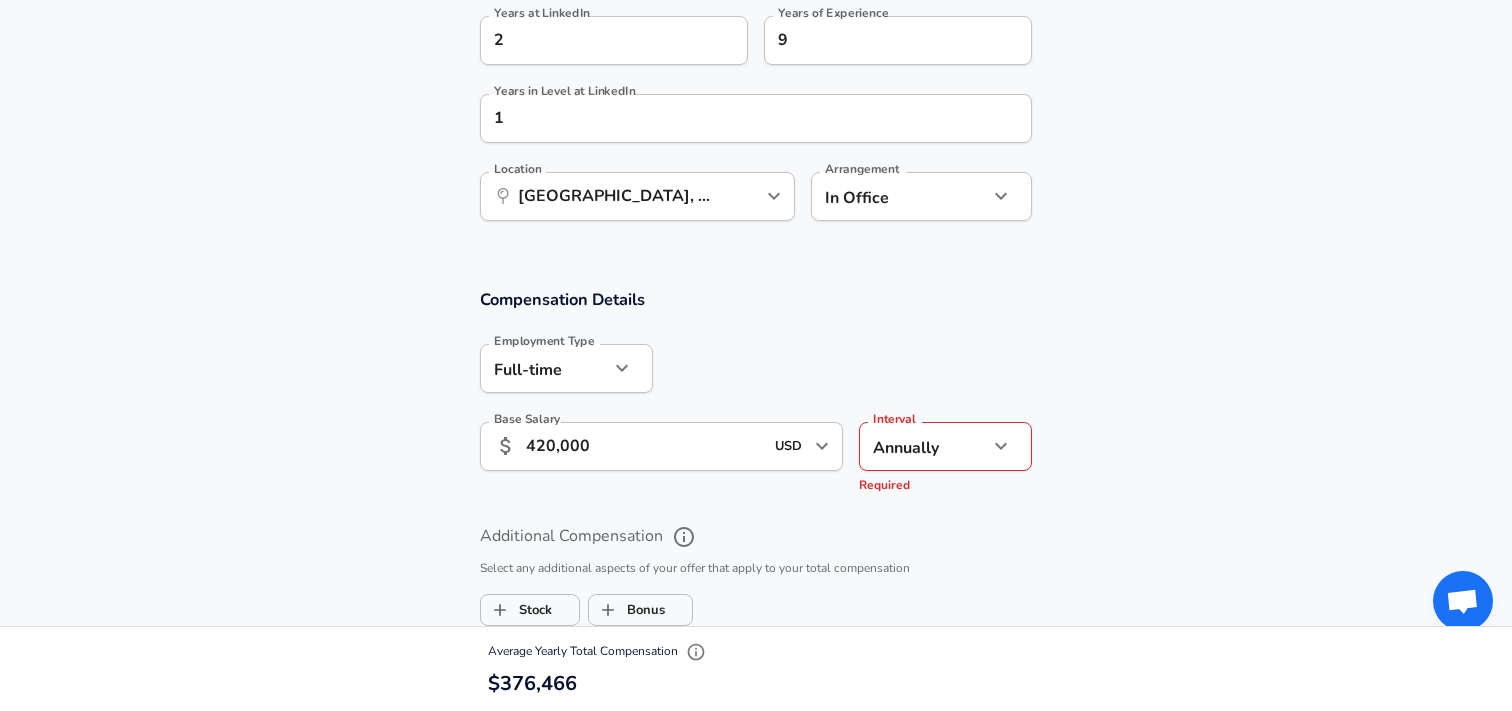 scroll, scrollTop: 0, scrollLeft: 0, axis: both 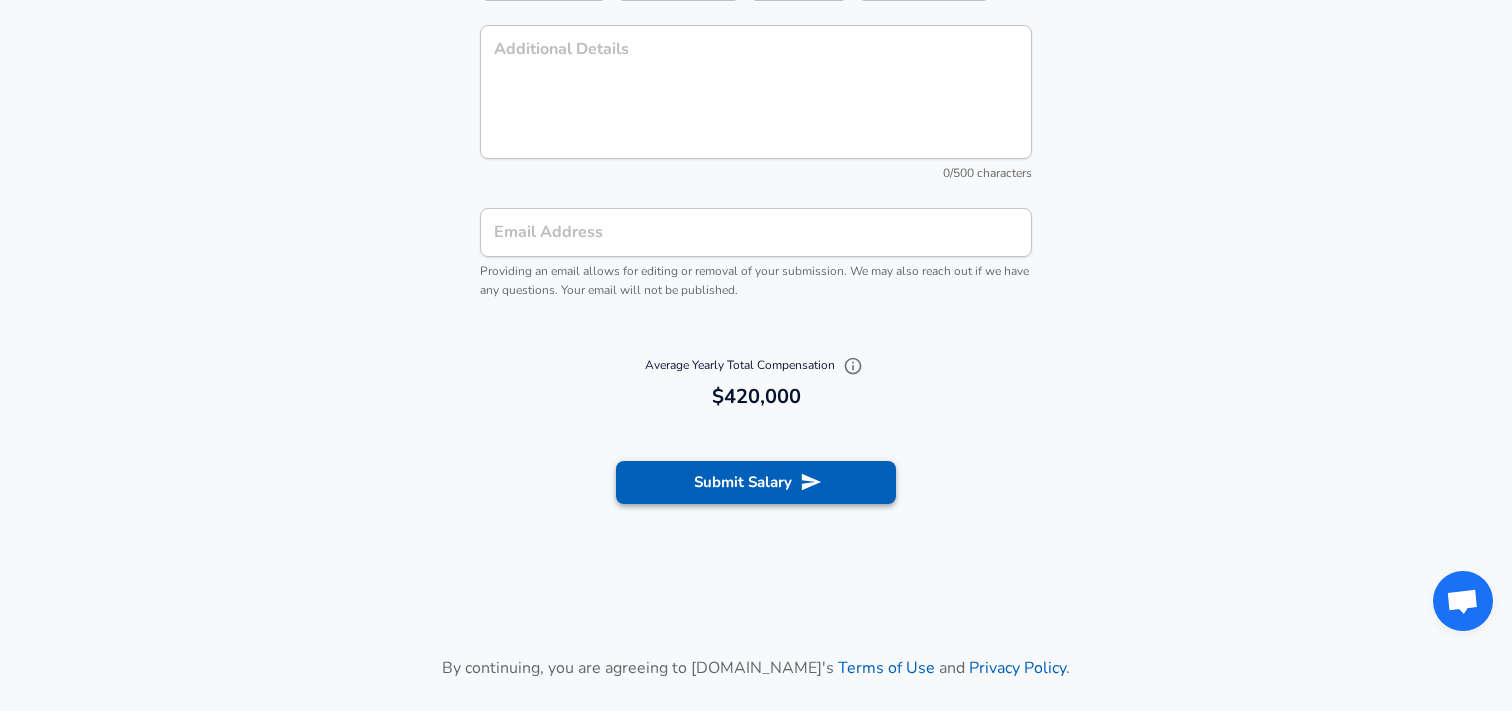 click on "Submit Salary" at bounding box center [756, 482] 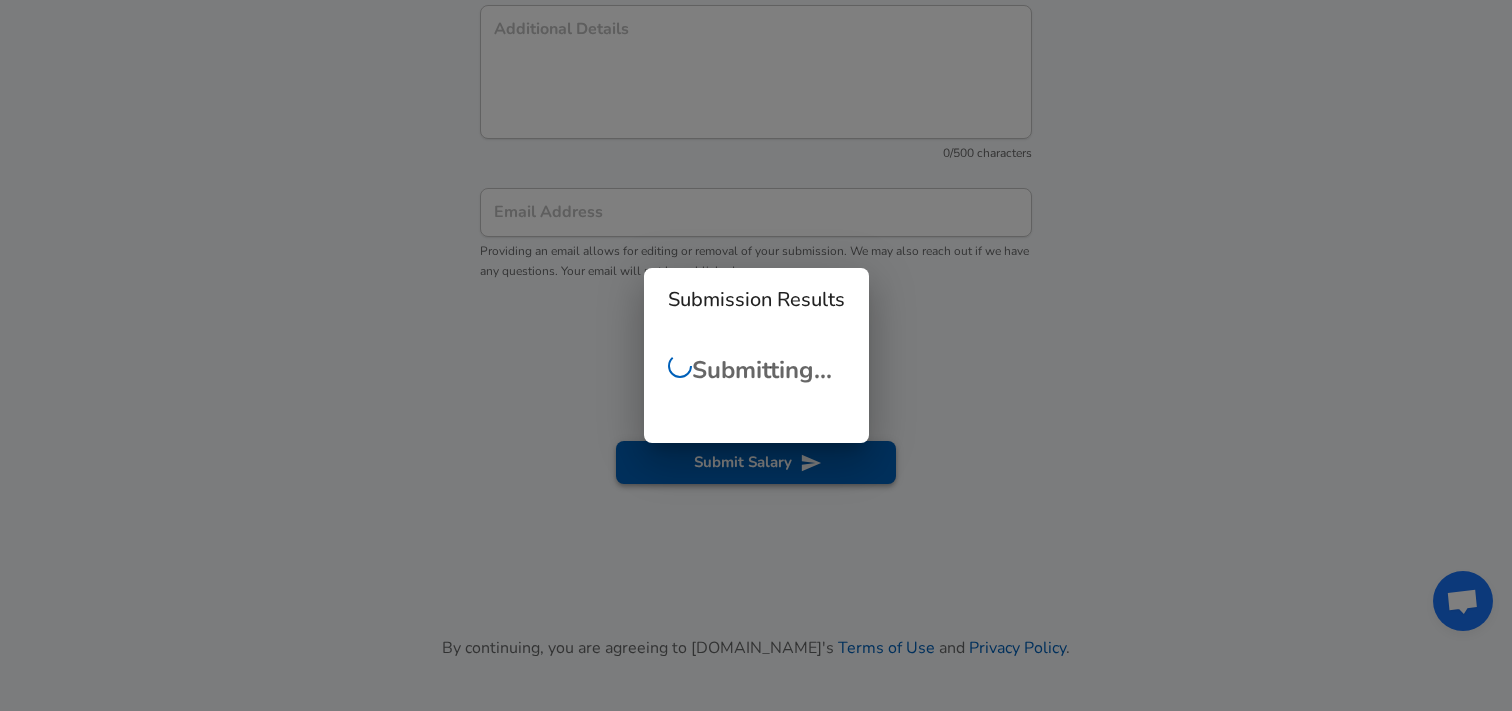 scroll, scrollTop: 2025, scrollLeft: 0, axis: vertical 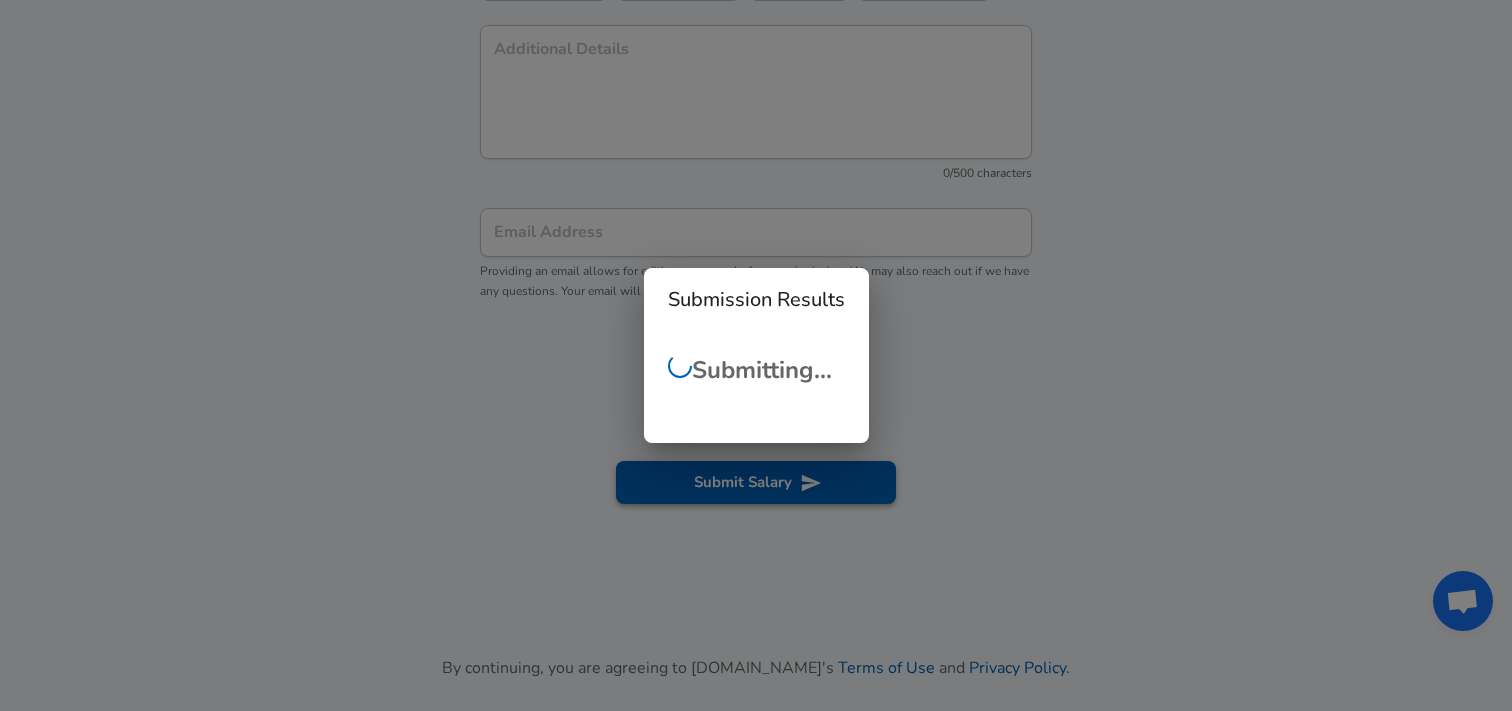 checkbox on "false" 